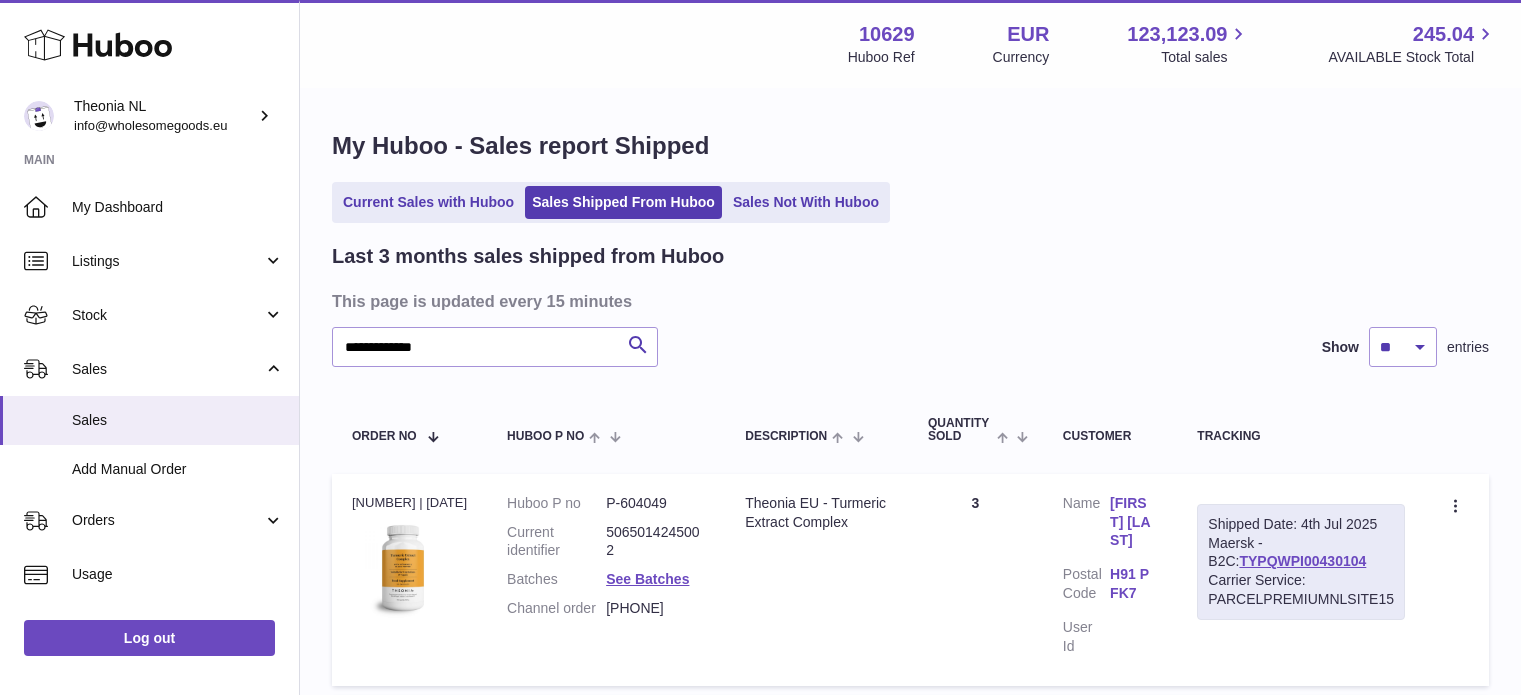 scroll, scrollTop: 0, scrollLeft: 0, axis: both 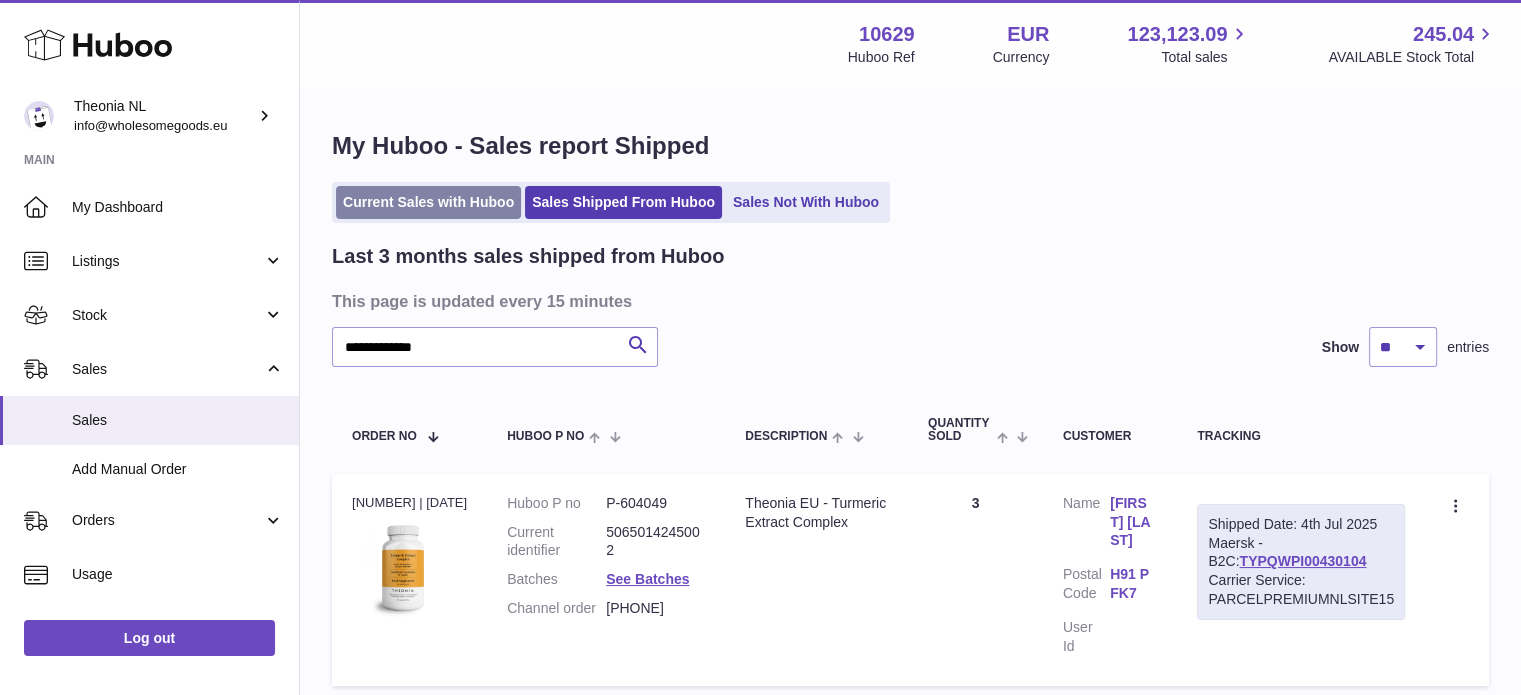 click on "Current Sales with Huboo" at bounding box center [428, 202] 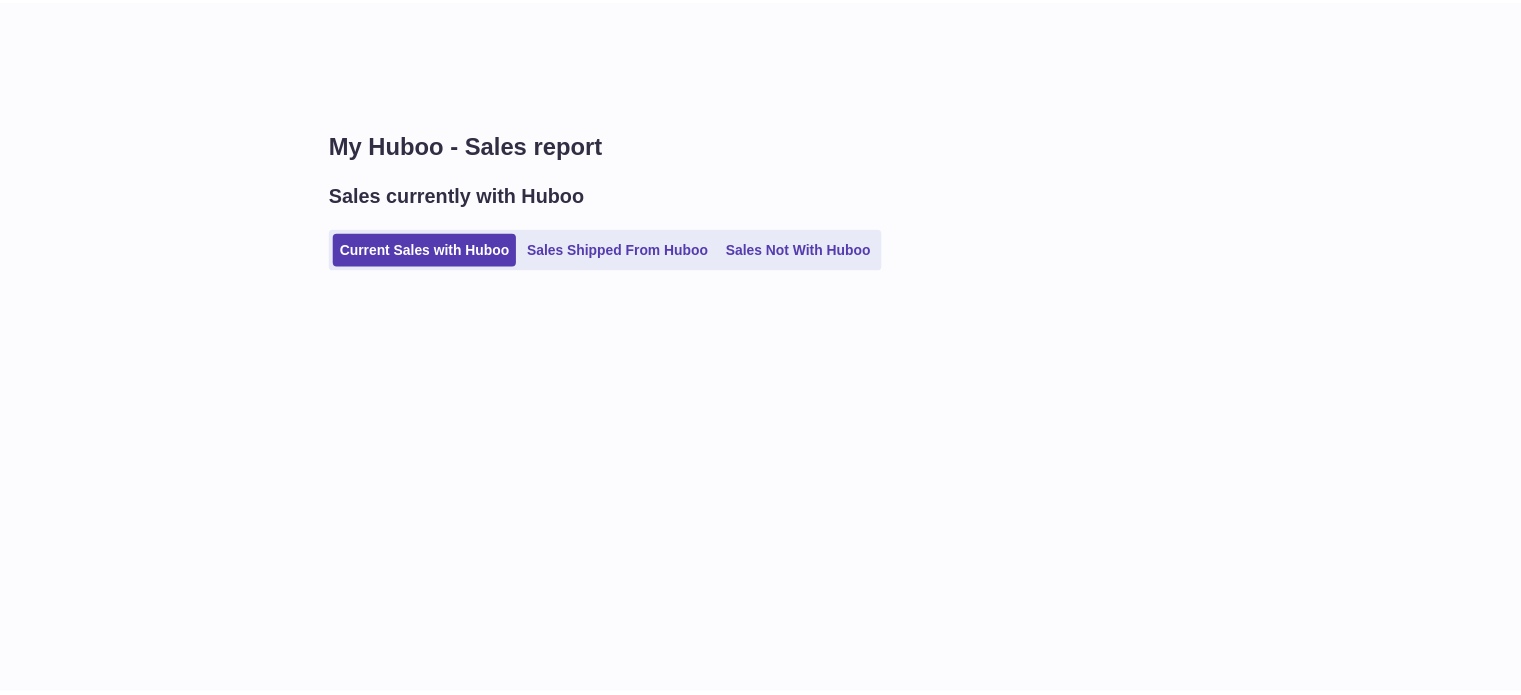 scroll, scrollTop: 0, scrollLeft: 0, axis: both 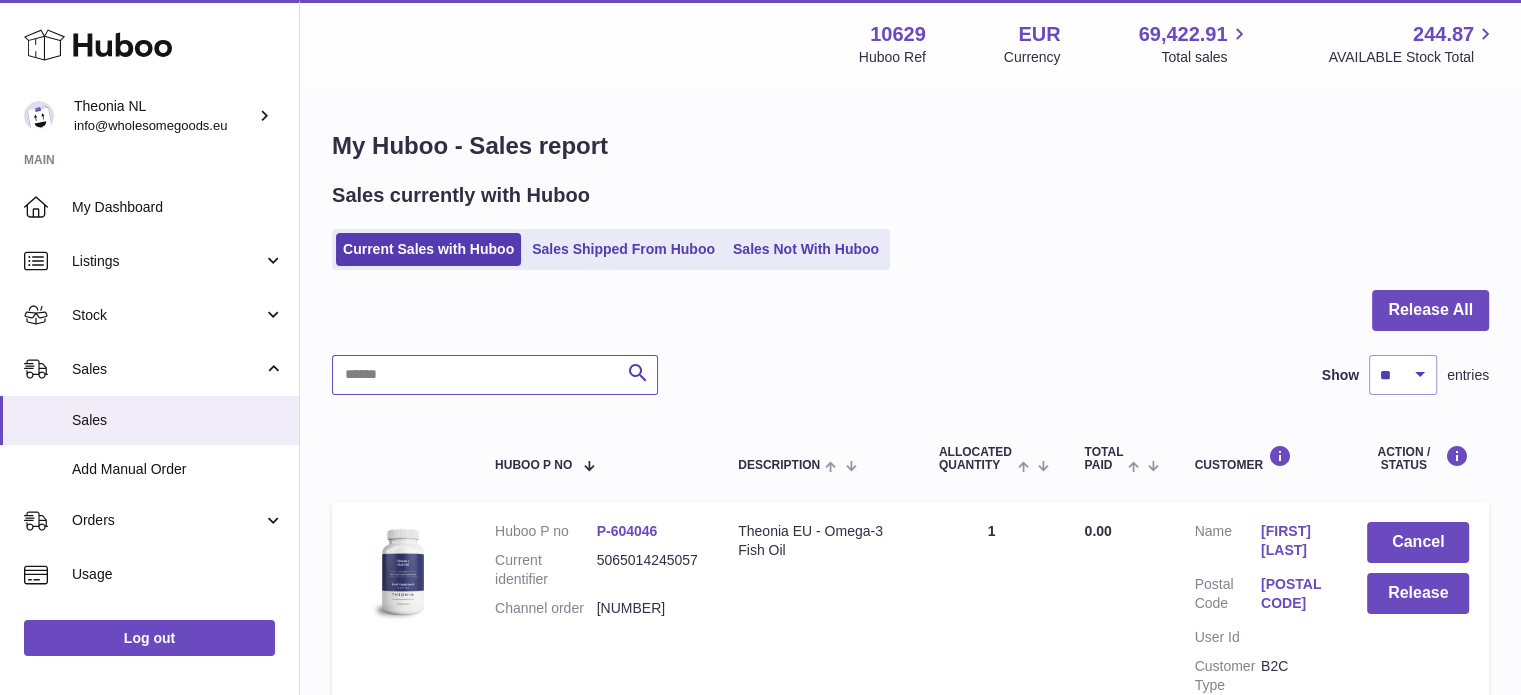 click at bounding box center (495, 375) 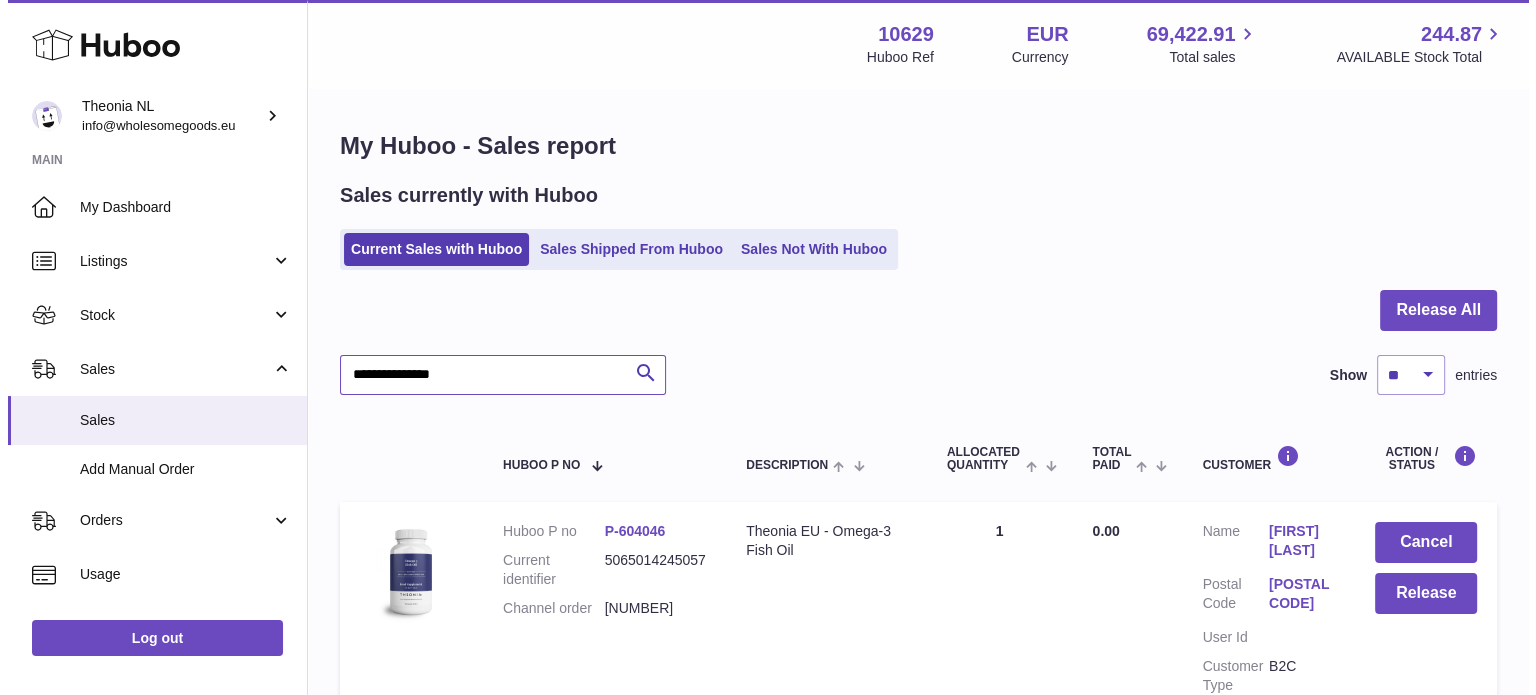 scroll, scrollTop: 200, scrollLeft: 0, axis: vertical 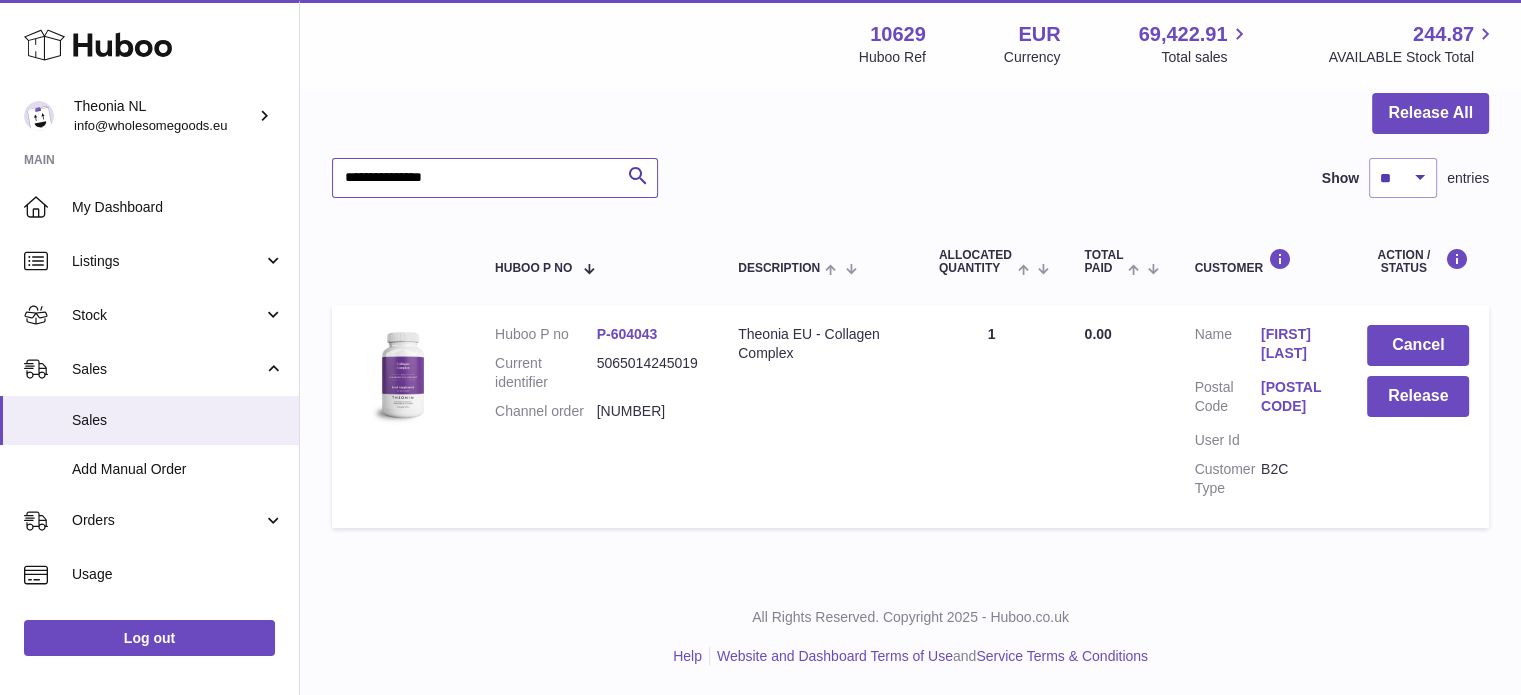 type on "**********" 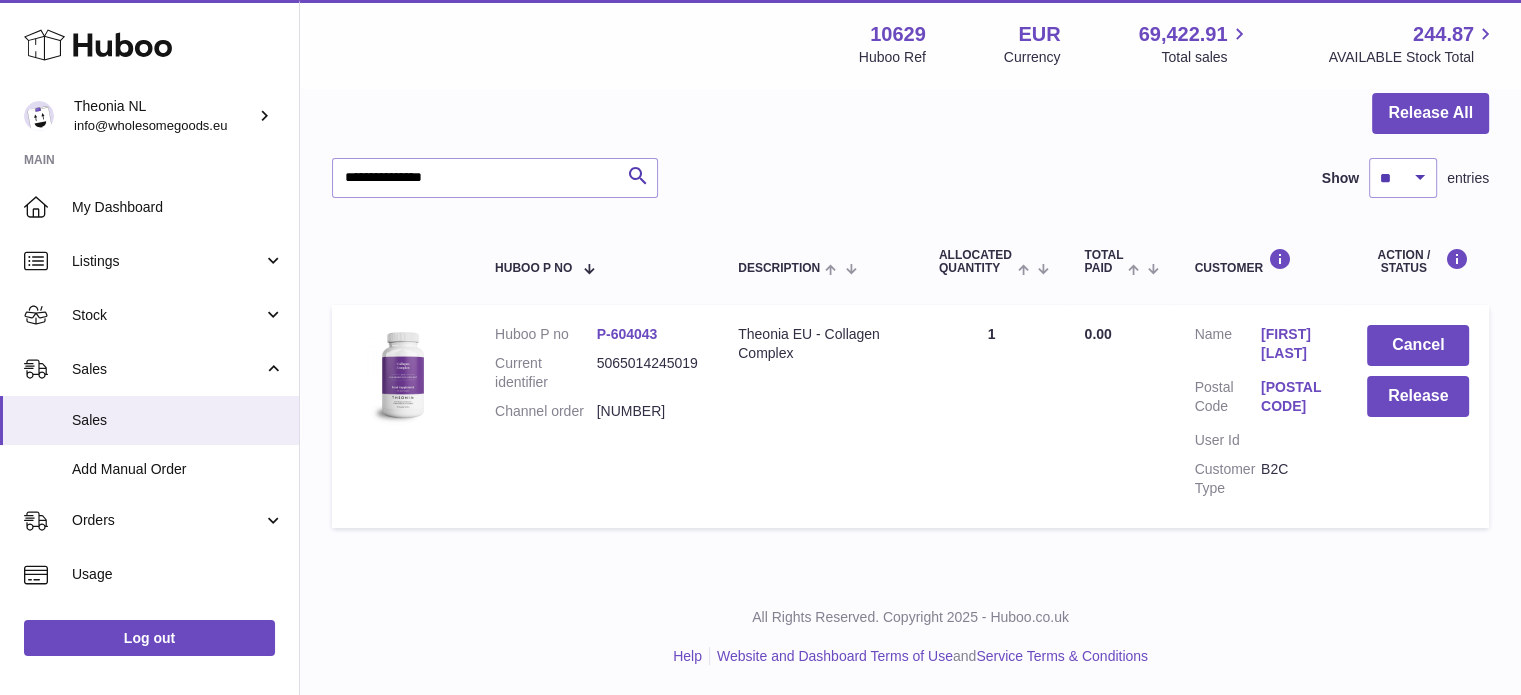 click on "[POSTAL CODE]" at bounding box center [1294, 397] 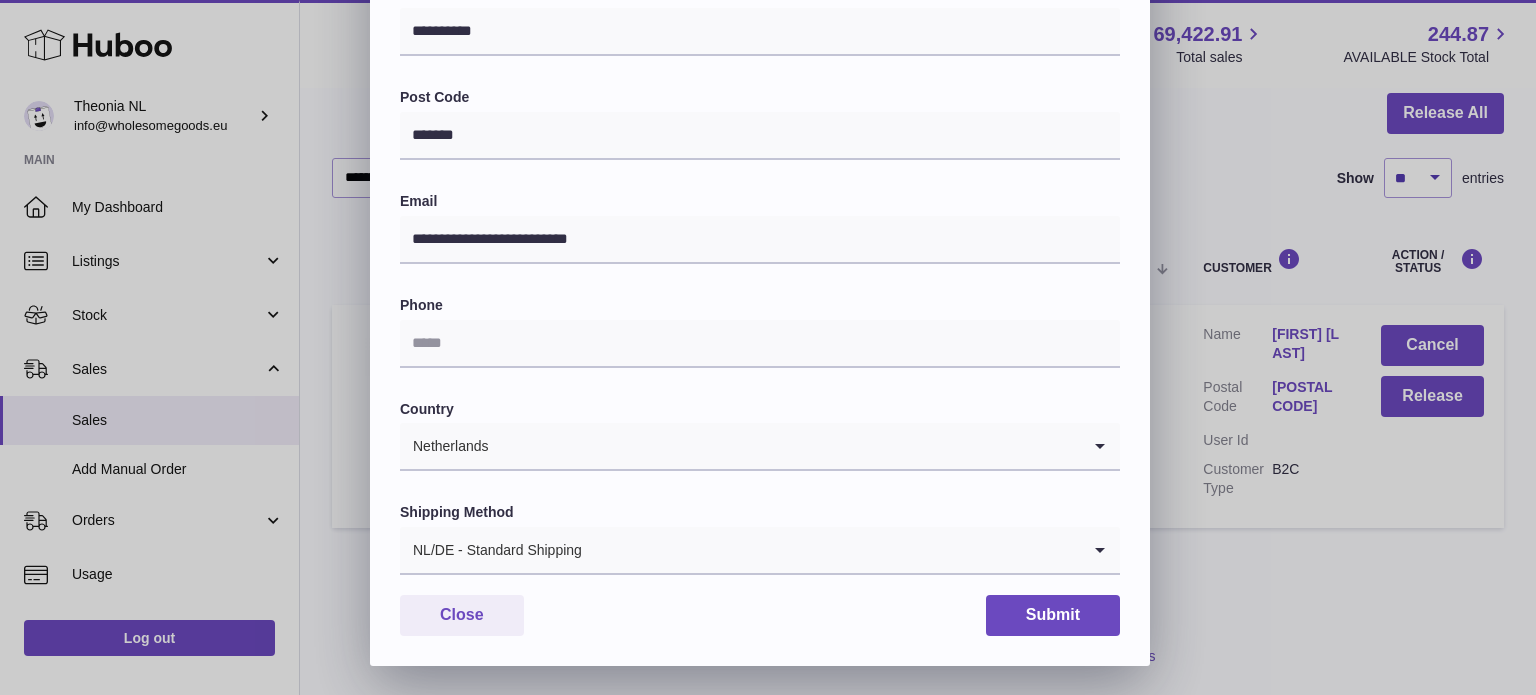 click on "NL/DE - Standard Shipping" at bounding box center (740, 550) 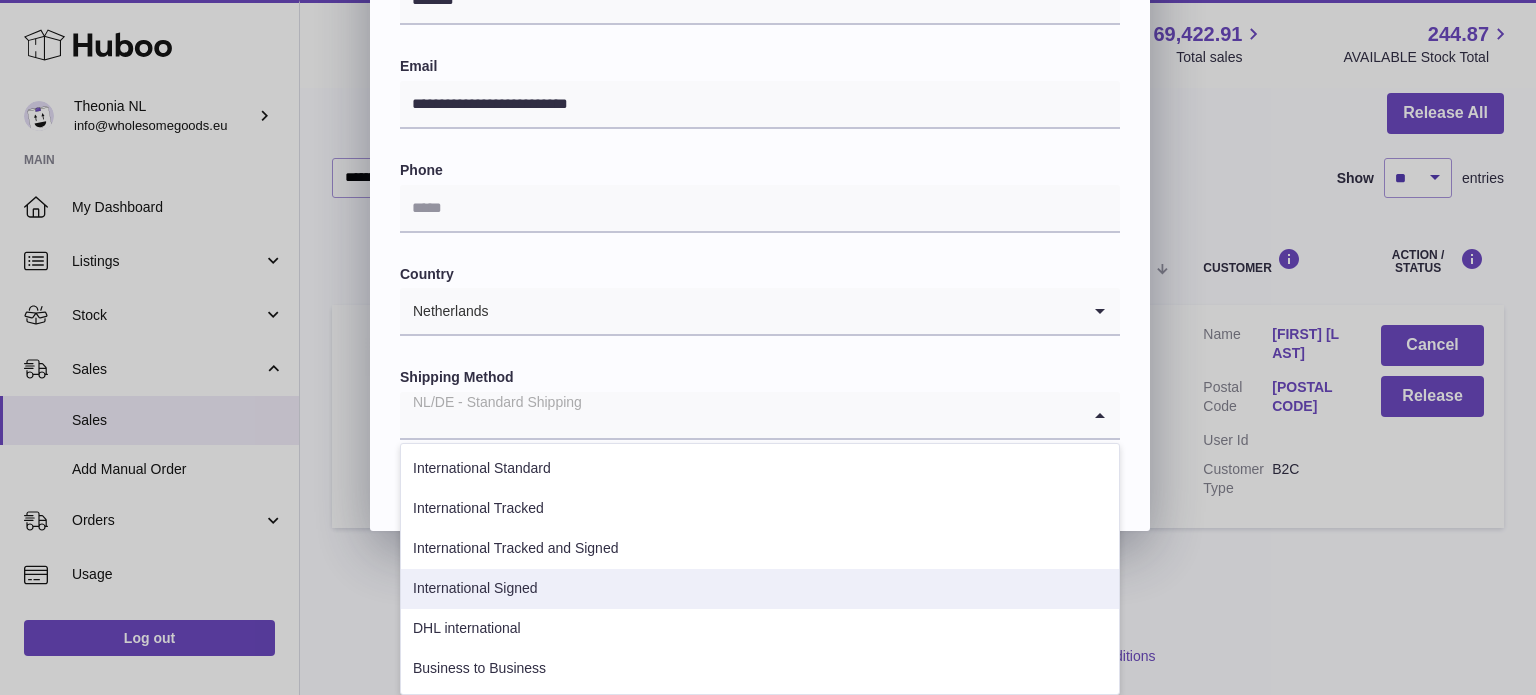 click on "International Signed" at bounding box center [760, 589] 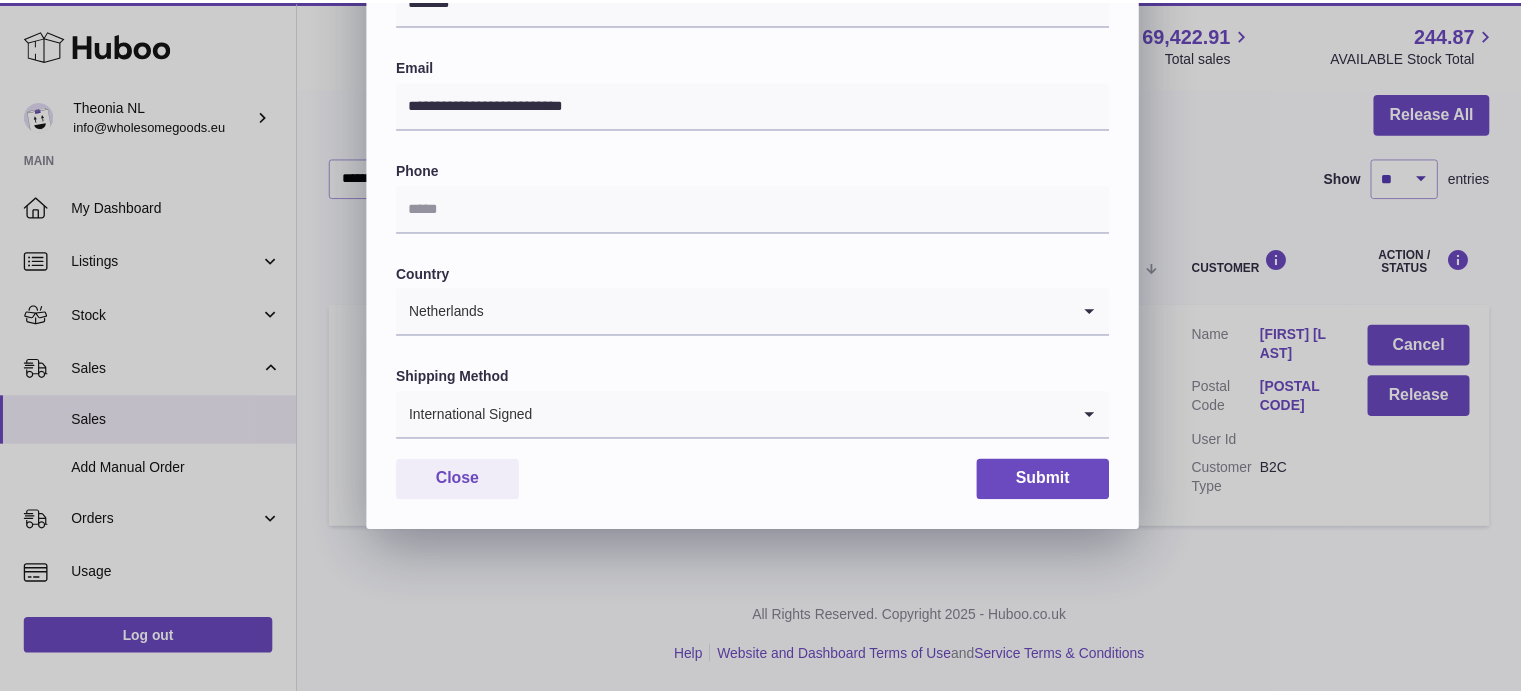 scroll, scrollTop: 564, scrollLeft: 0, axis: vertical 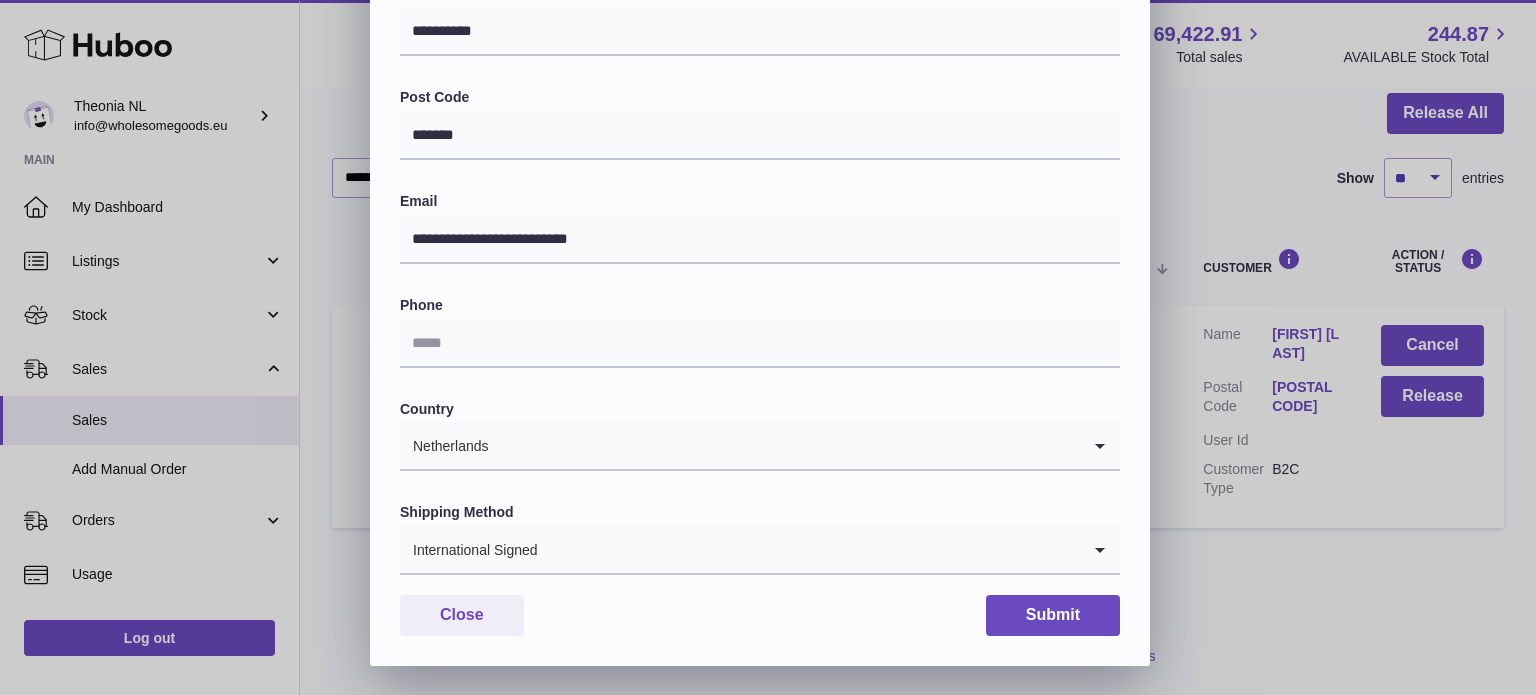 click at bounding box center (809, 550) 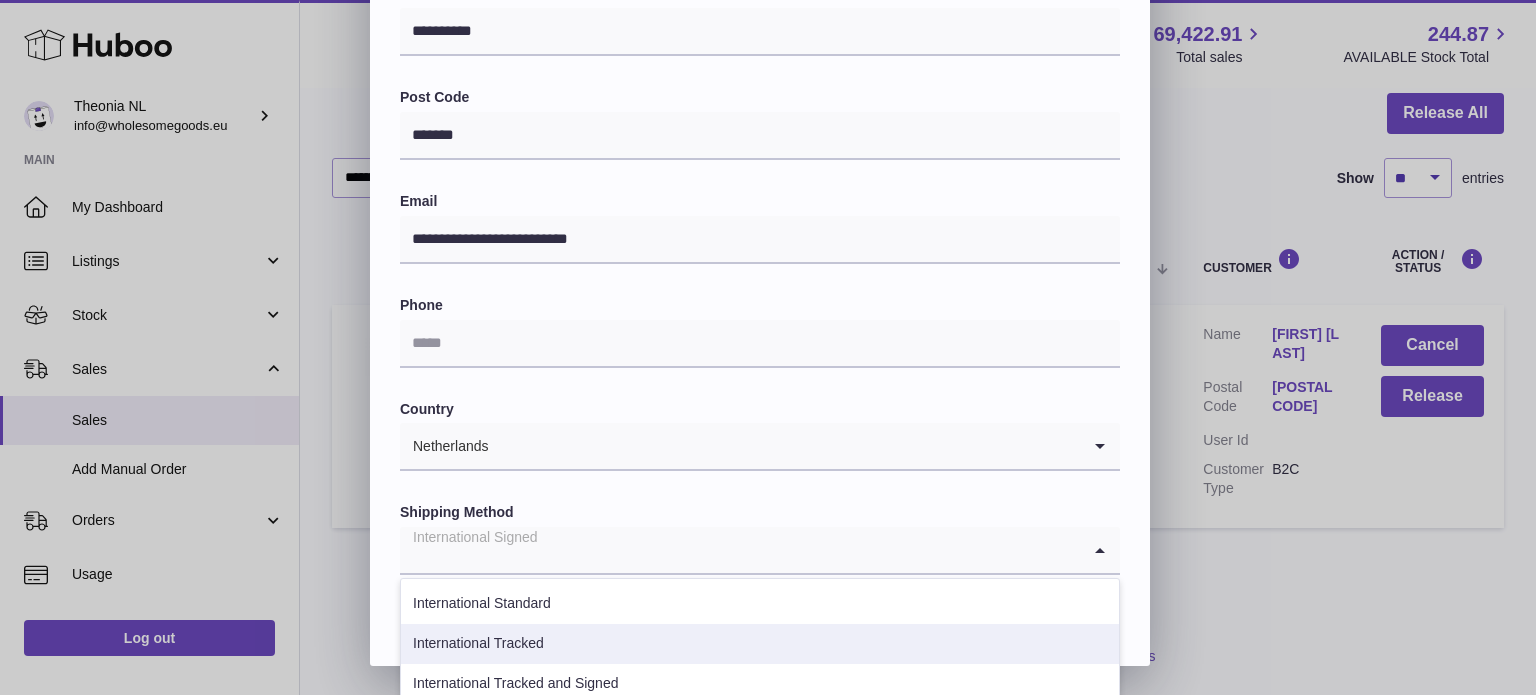 click on "International Tracked" at bounding box center [760, 644] 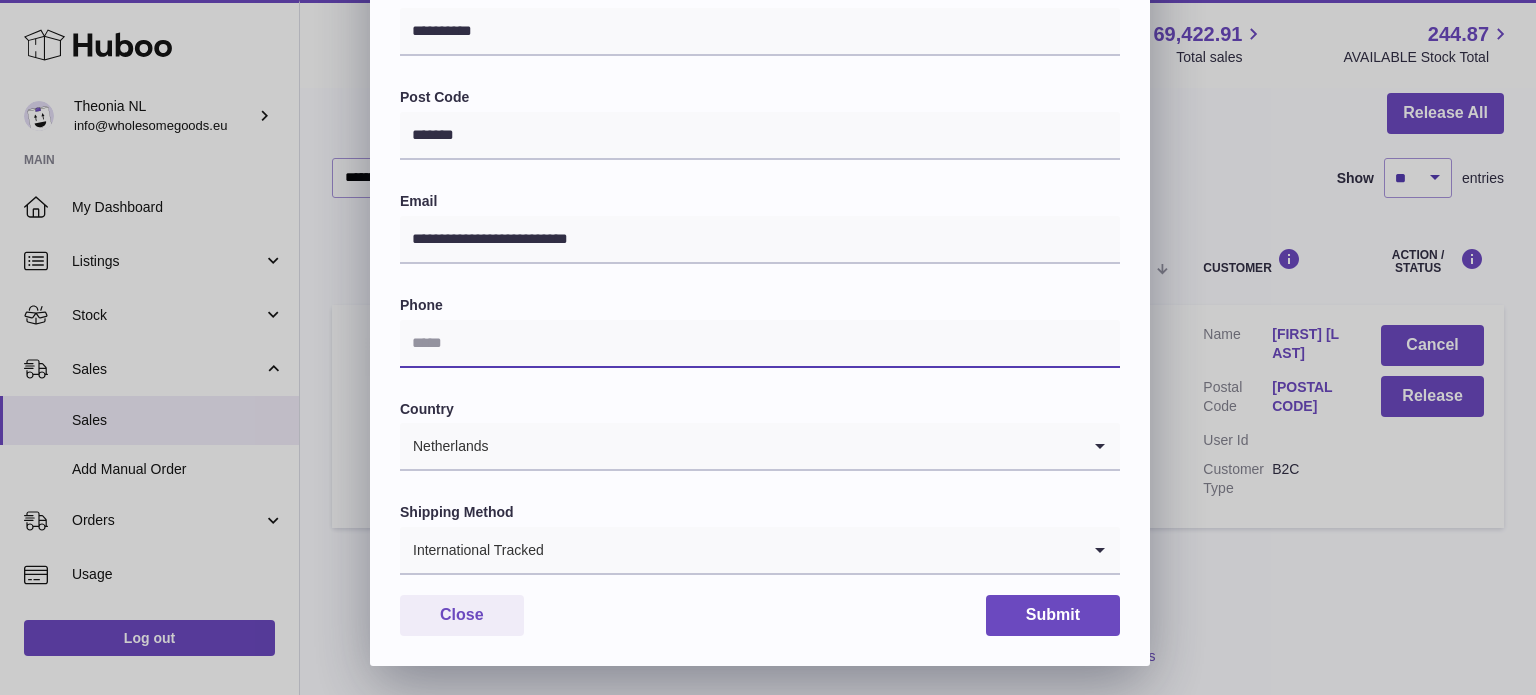 click at bounding box center (760, 344) 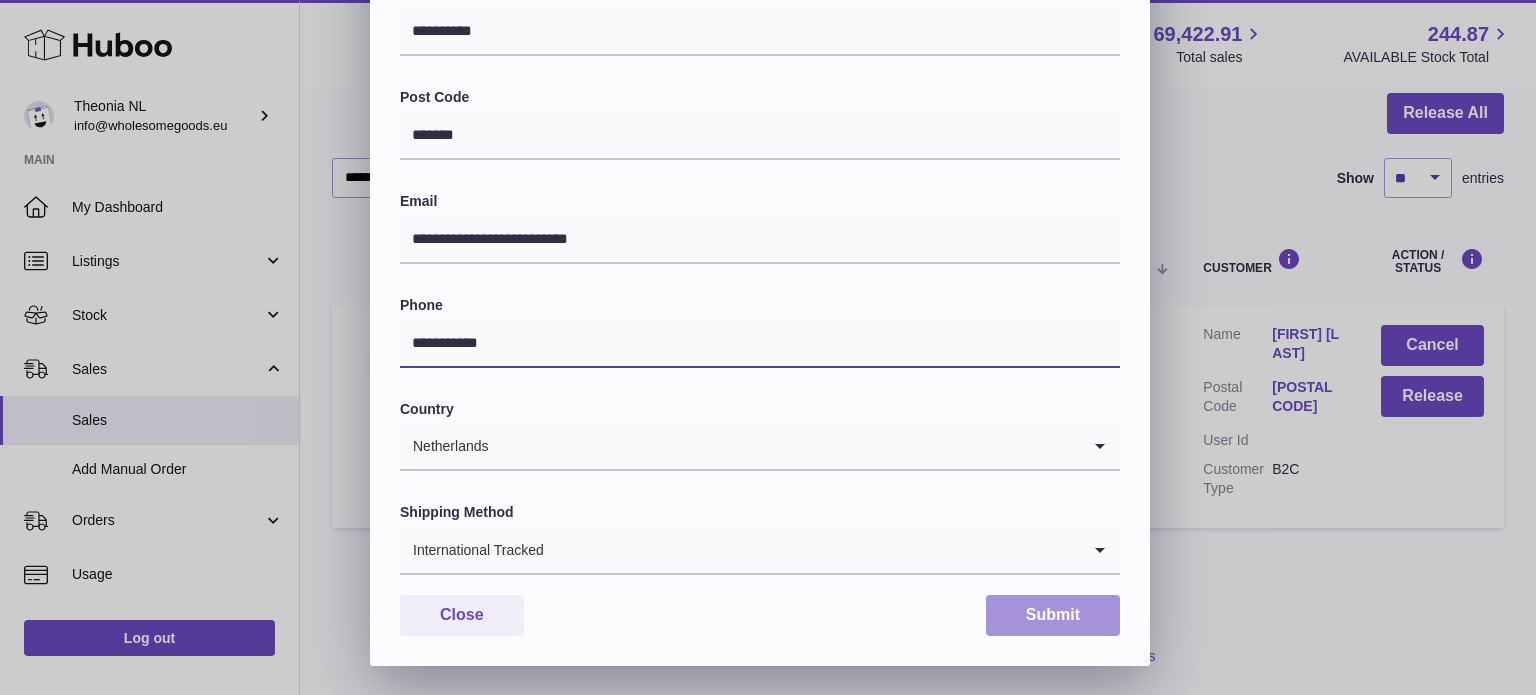 type on "**********" 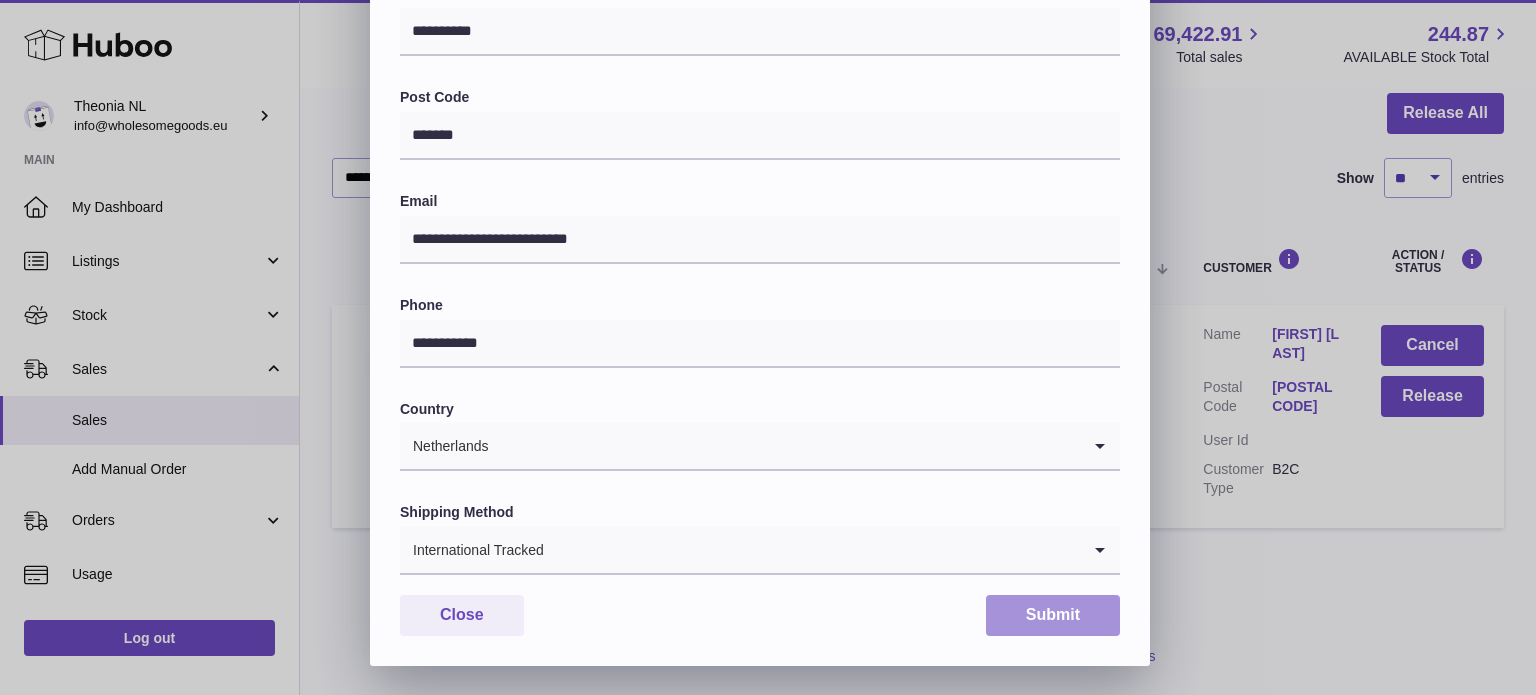 click on "Submit" at bounding box center (1053, 615) 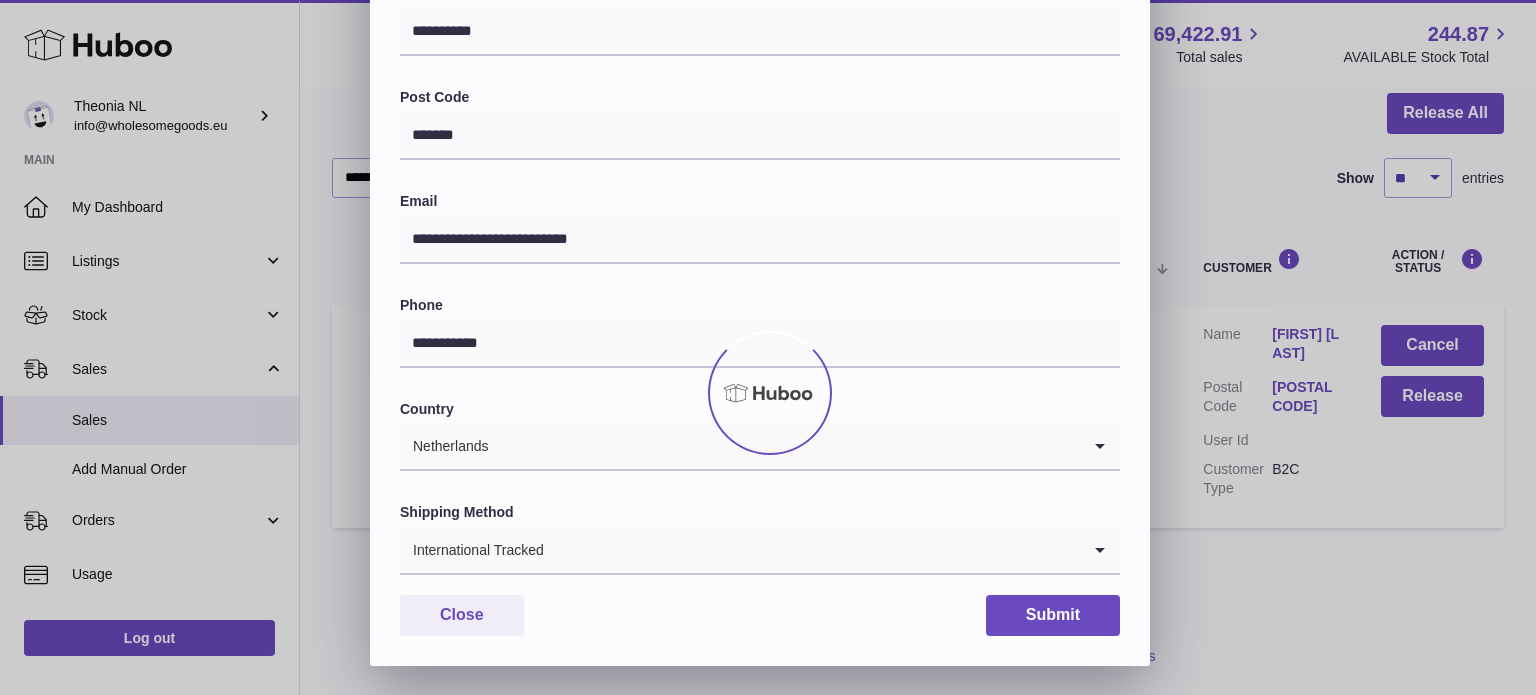scroll, scrollTop: 0, scrollLeft: 0, axis: both 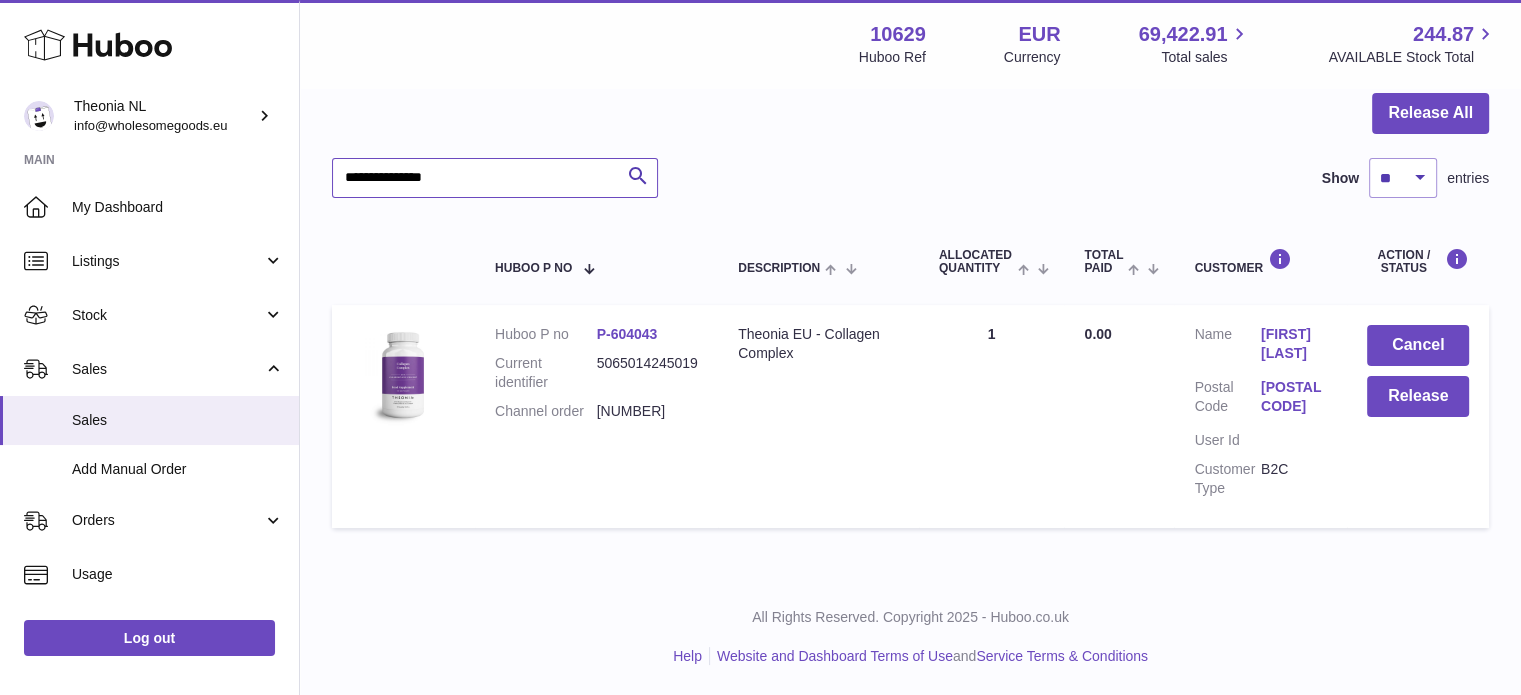 drag, startPoint x: 591, startPoint y: 171, endPoint x: 0, endPoint y: 176, distance: 591.0212 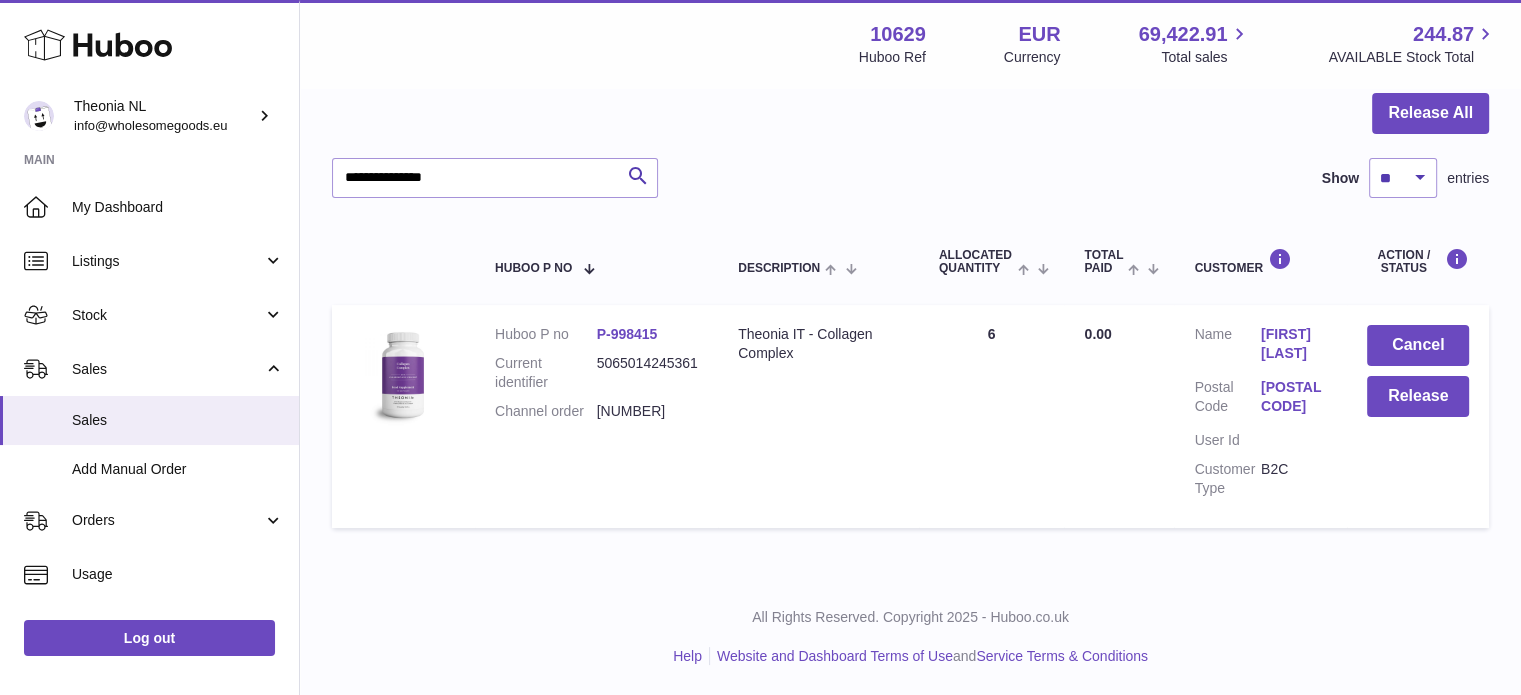 click on "[POSTAL CODE]" at bounding box center (1294, 397) 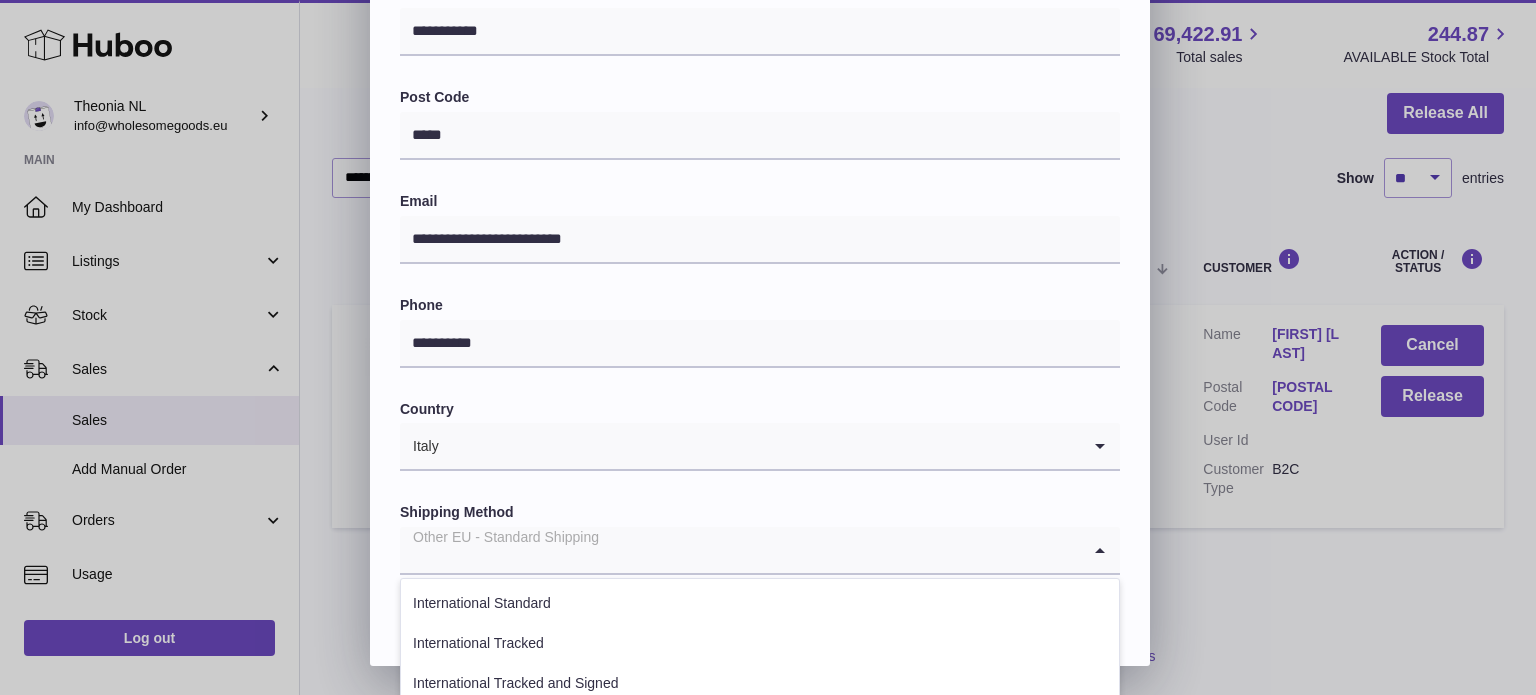 click at bounding box center [740, 550] 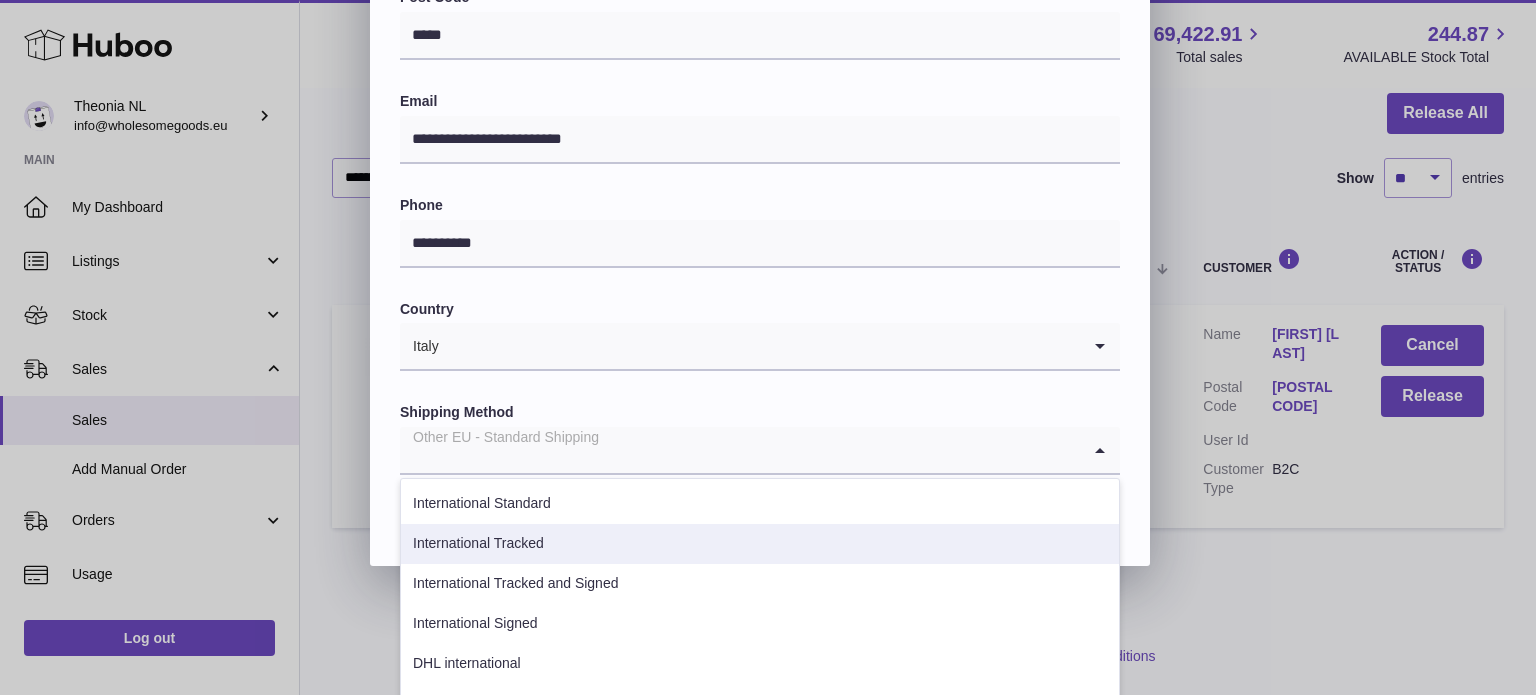 drag, startPoint x: 633, startPoint y: 543, endPoint x: 921, endPoint y: 595, distance: 292.6568 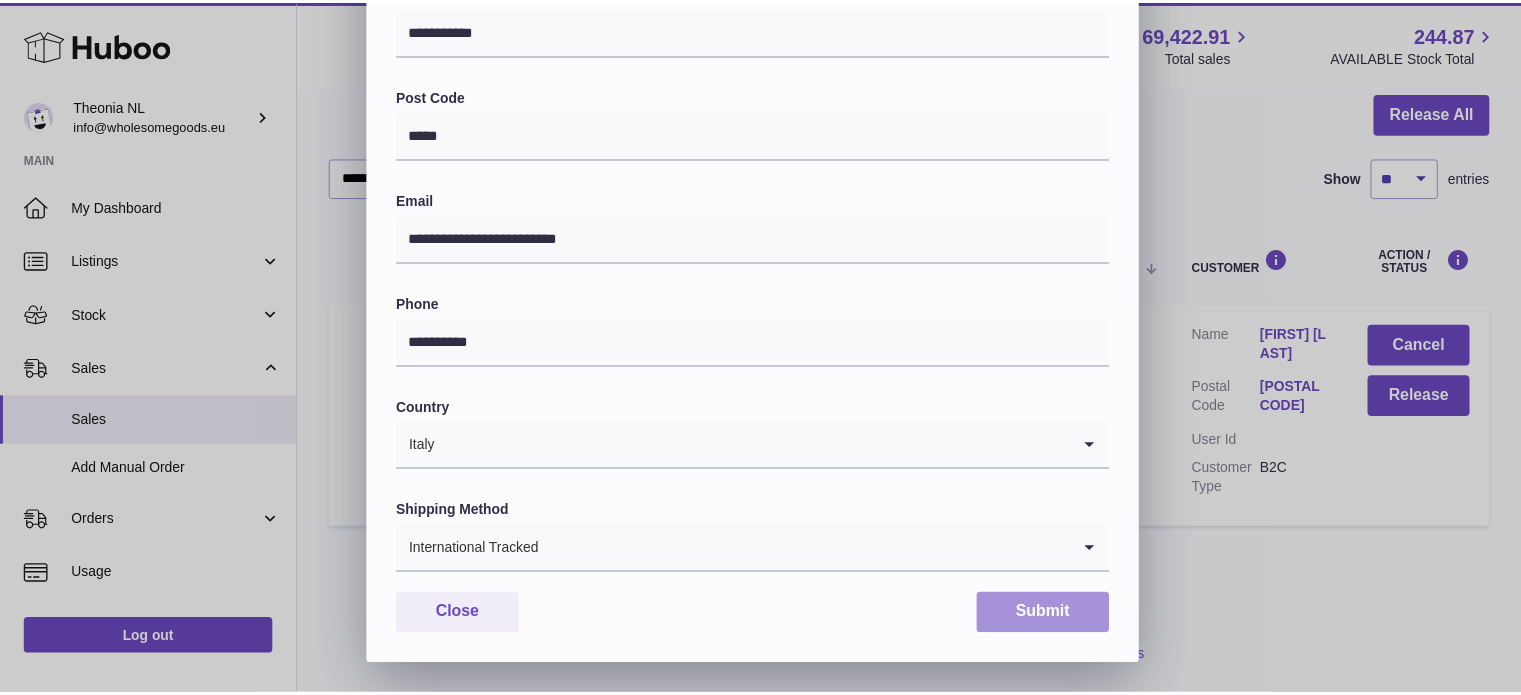 scroll, scrollTop: 564, scrollLeft: 0, axis: vertical 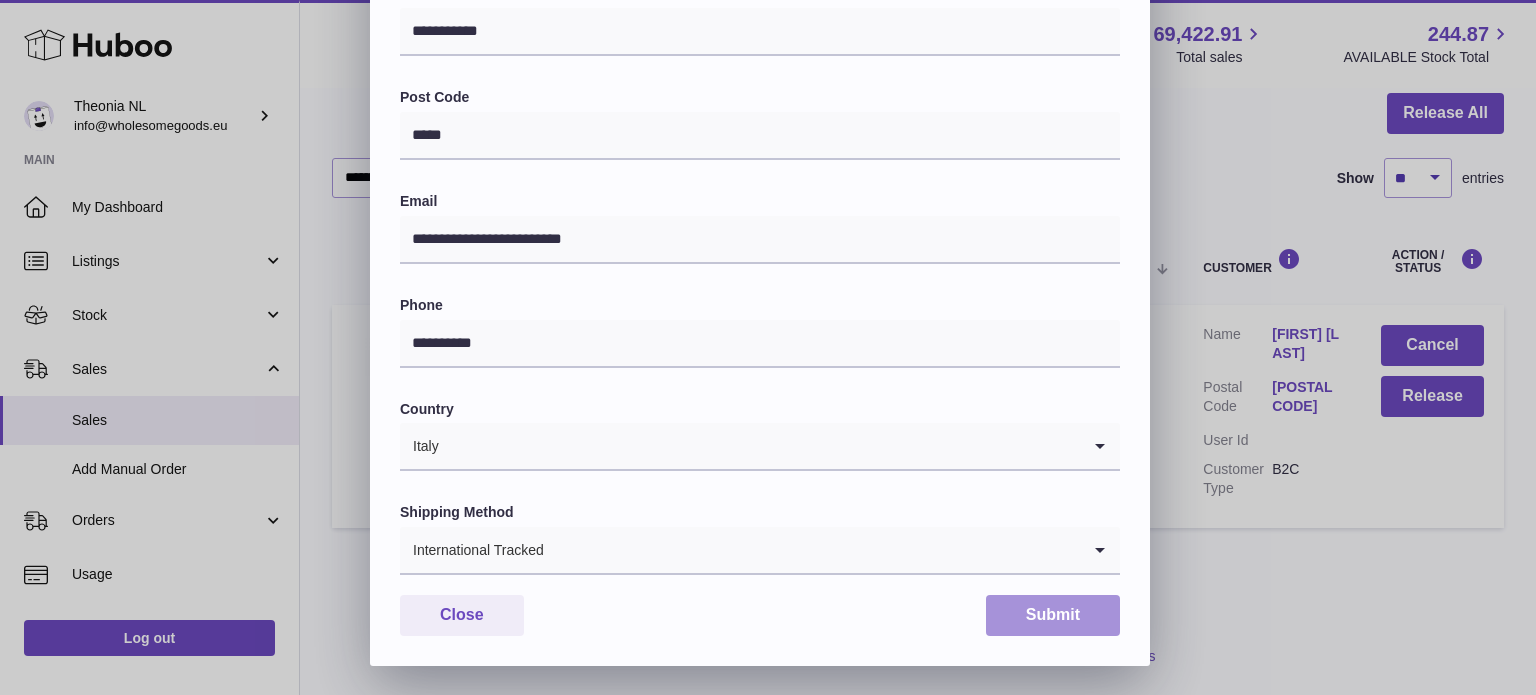 click on "Submit" at bounding box center (1053, 615) 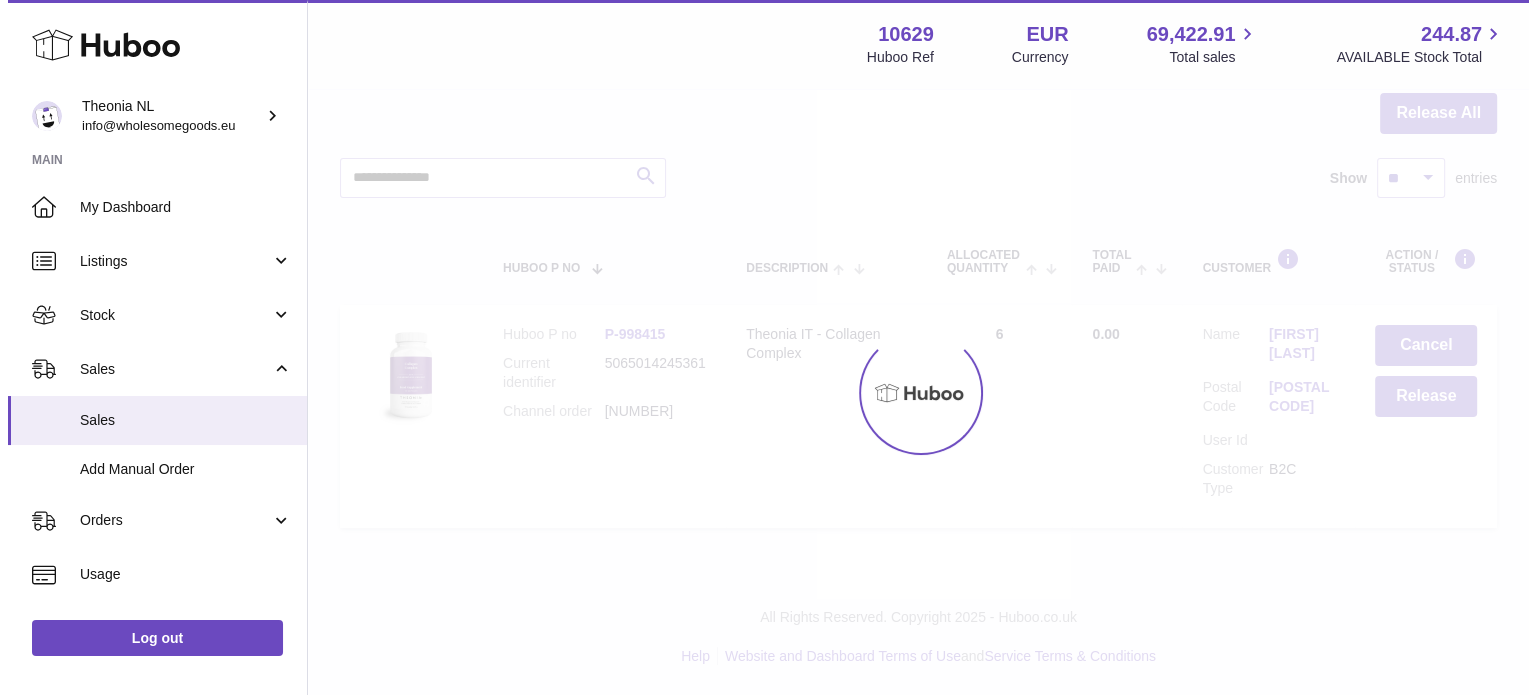 scroll, scrollTop: 0, scrollLeft: 0, axis: both 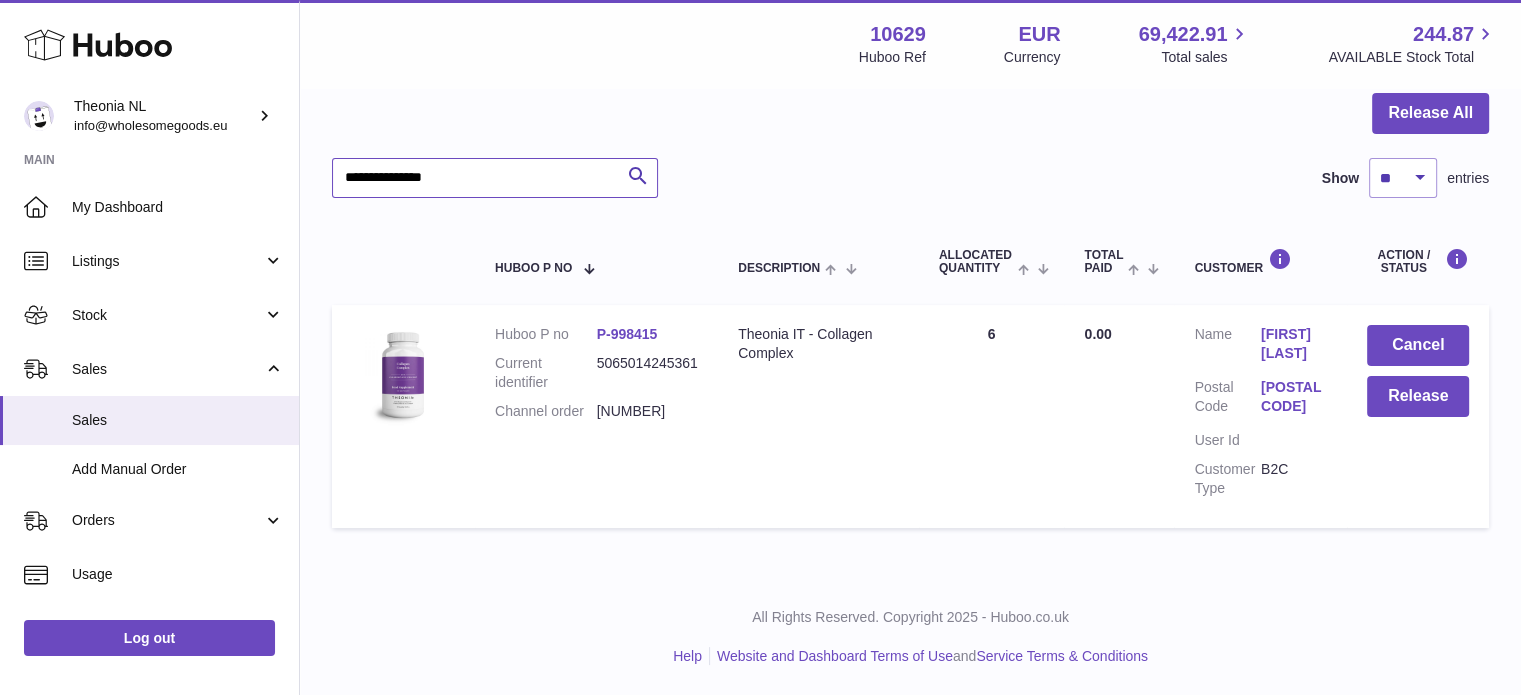 drag, startPoint x: 528, startPoint y: 163, endPoint x: 528, endPoint y: 199, distance: 36 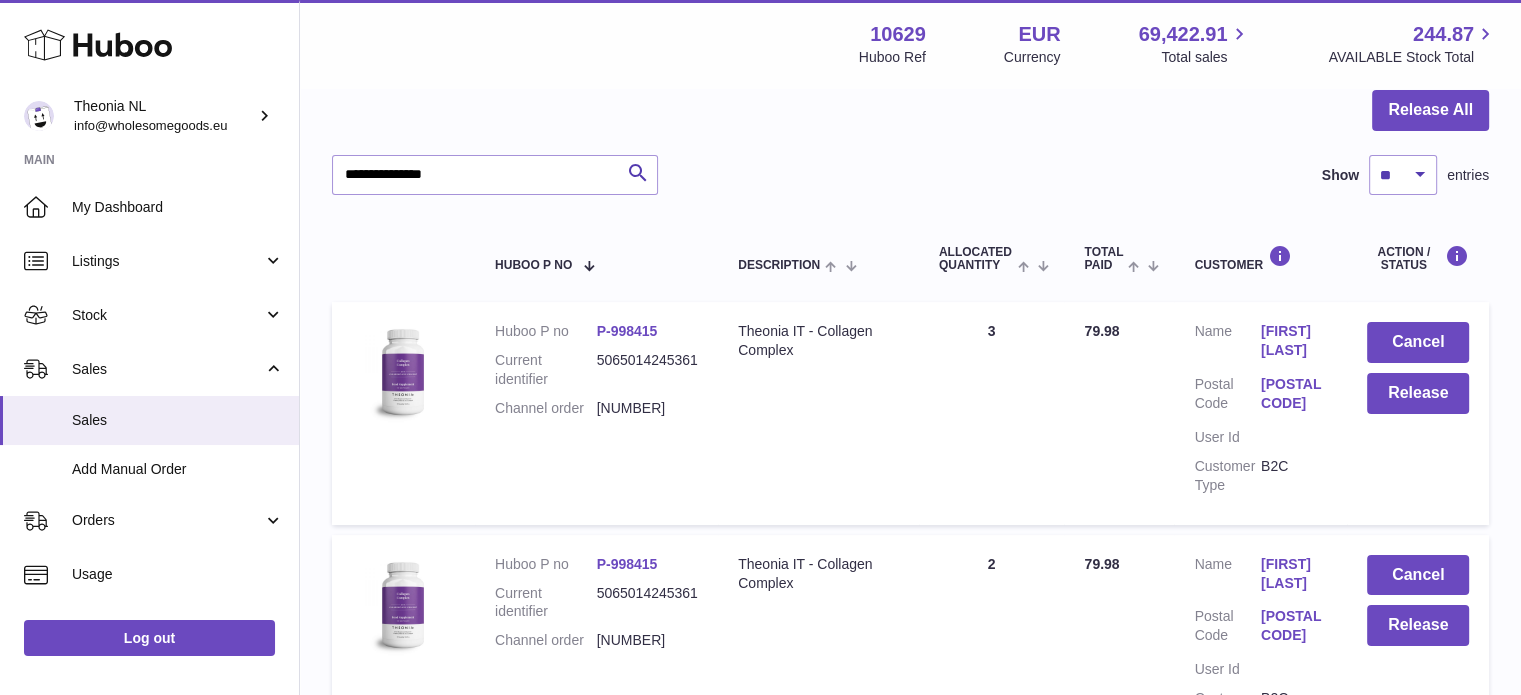 click on "[POSTAL CODE]" at bounding box center [1294, 394] 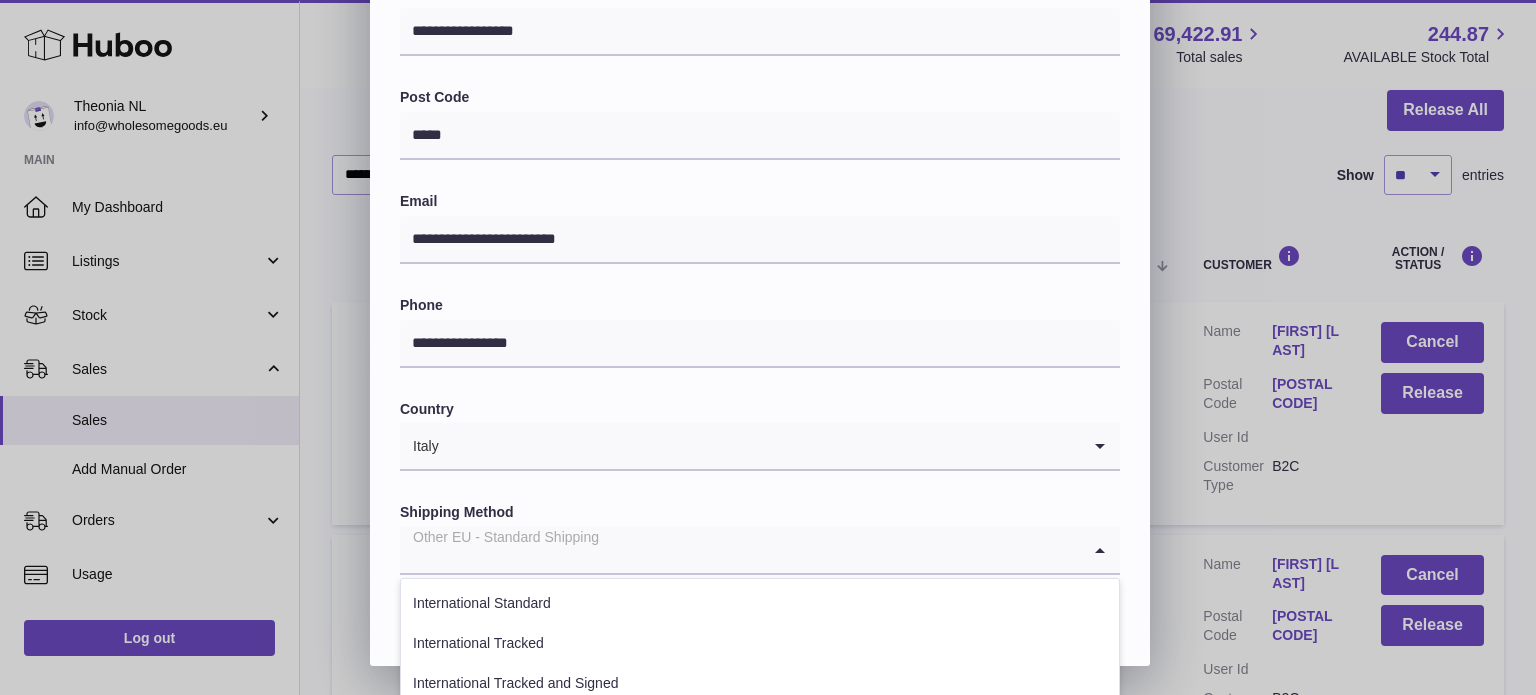 click on "Other EU - Standard Shipping" at bounding box center [740, 550] 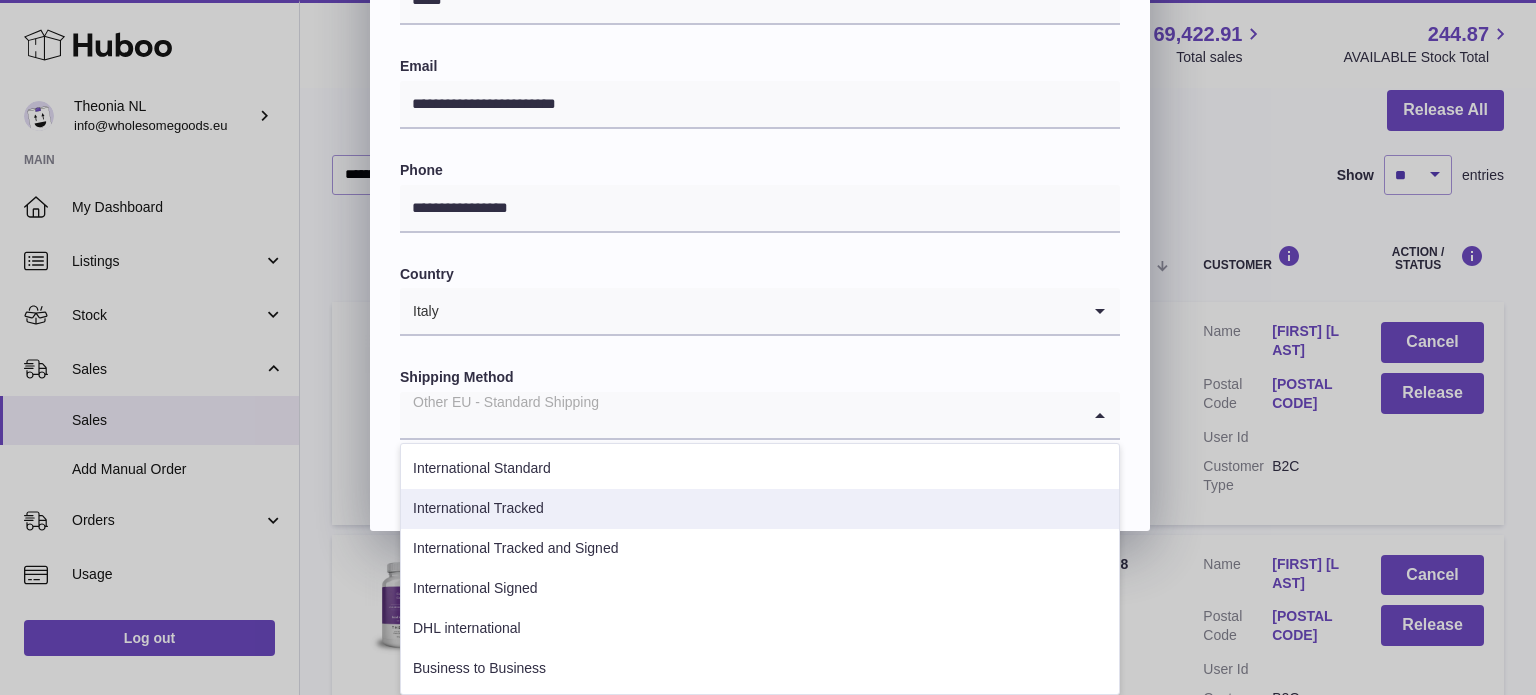 click on "International Tracked" at bounding box center (760, 509) 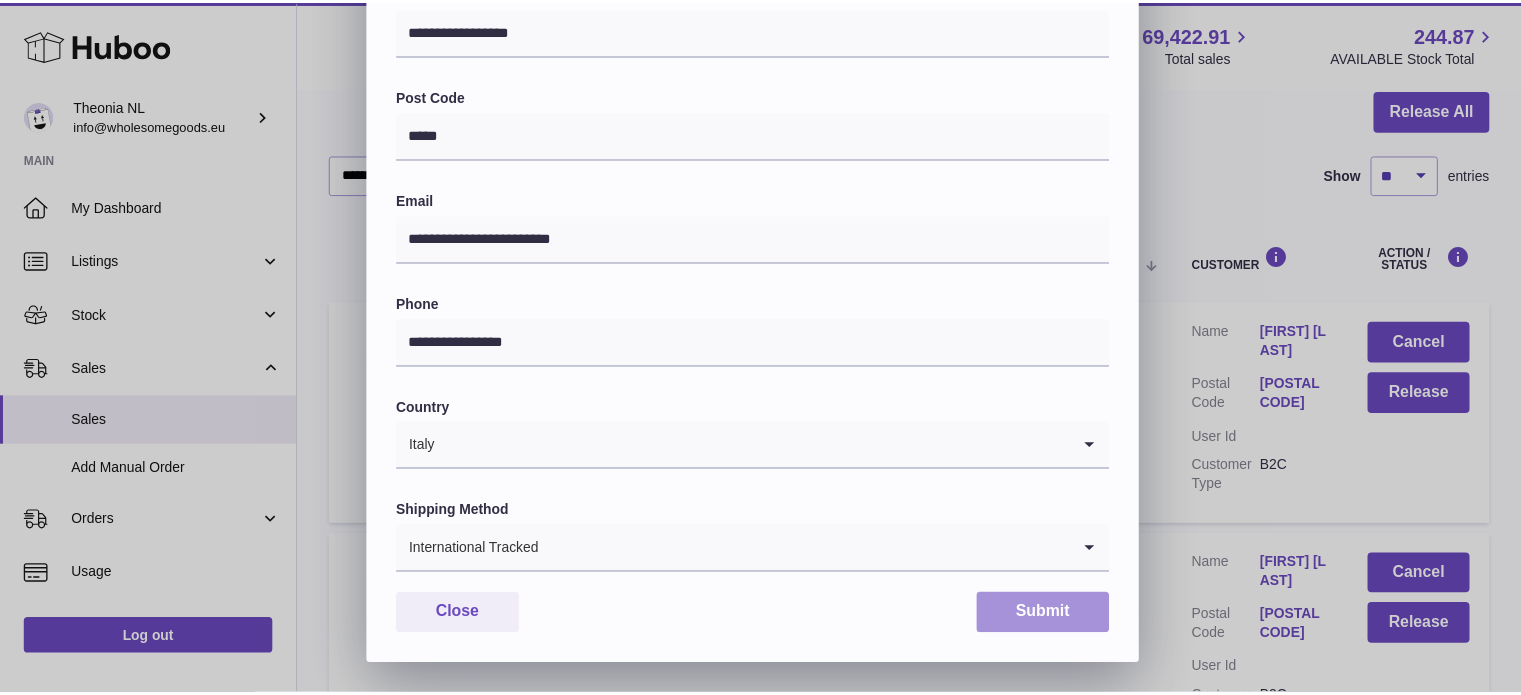 scroll, scrollTop: 564, scrollLeft: 0, axis: vertical 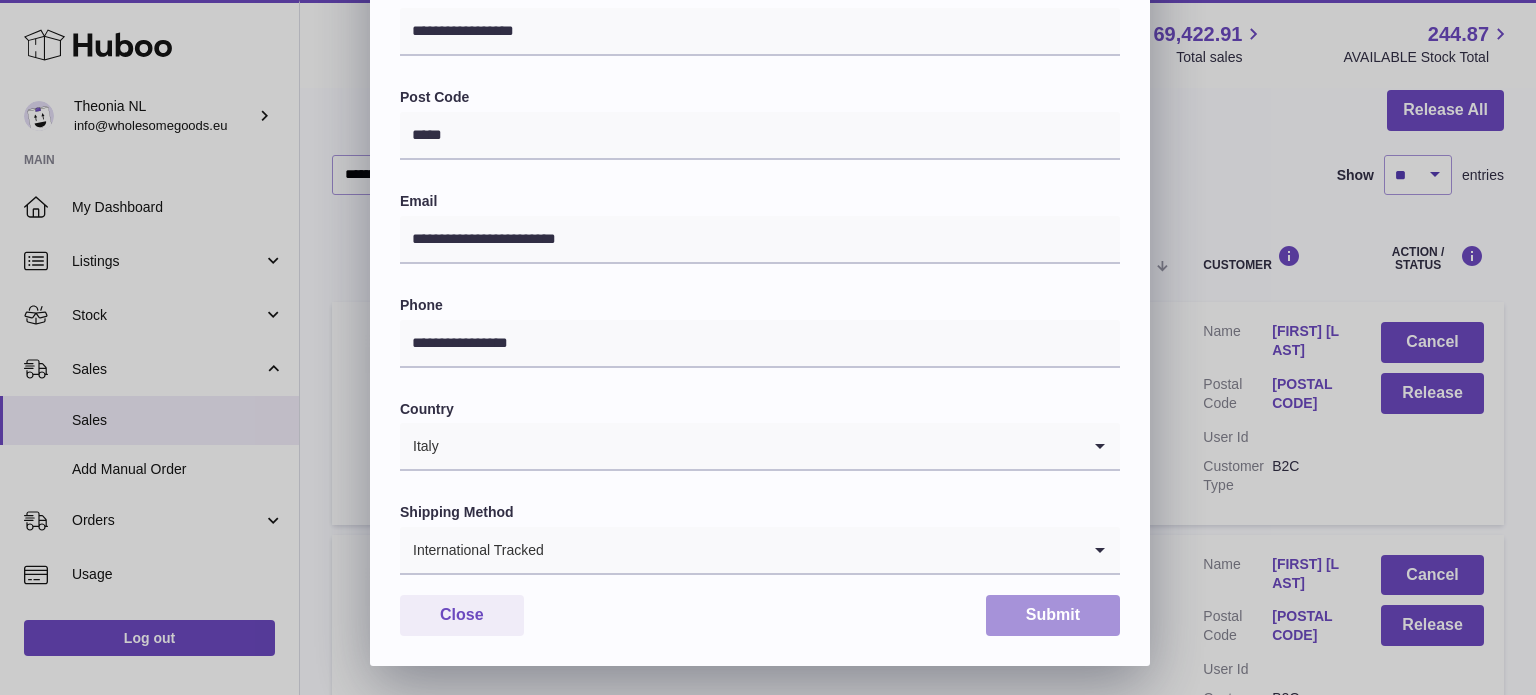 click on "Submit" at bounding box center (1053, 615) 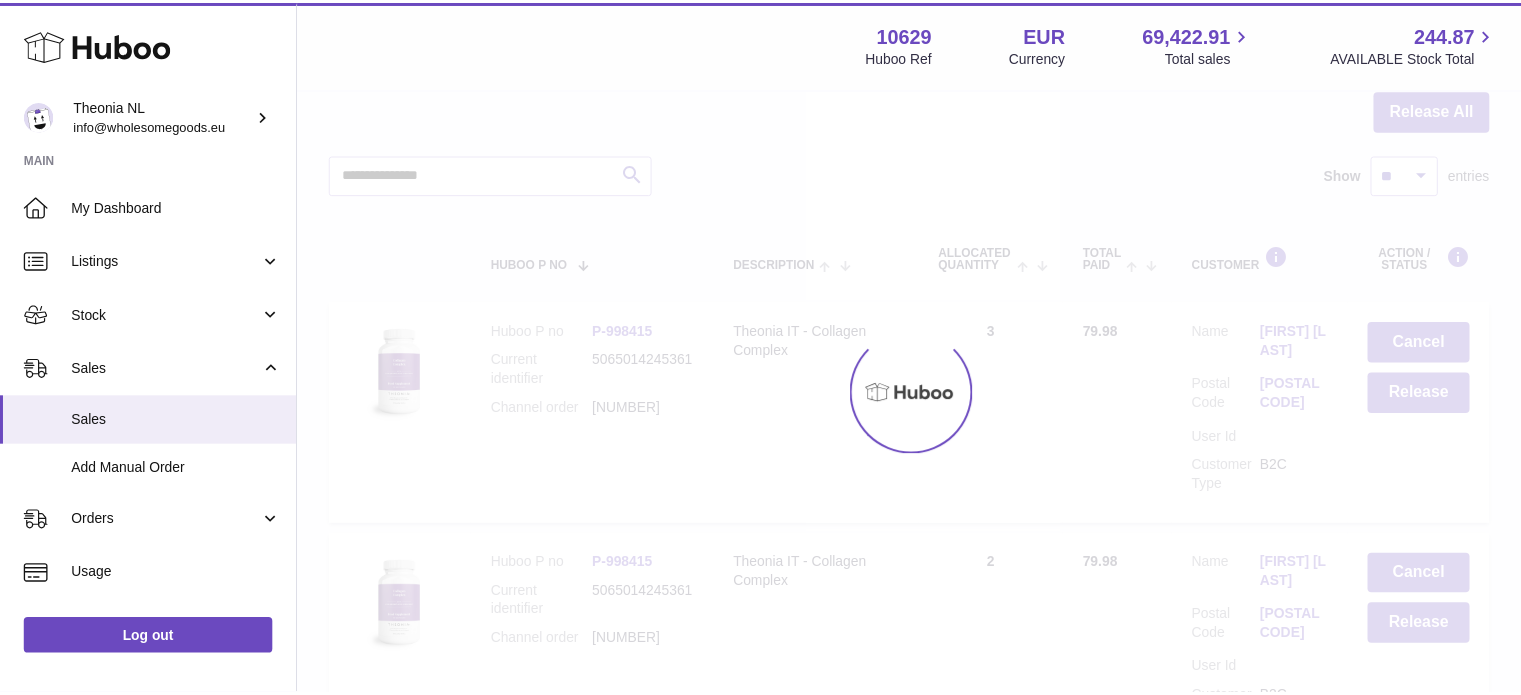 scroll, scrollTop: 0, scrollLeft: 0, axis: both 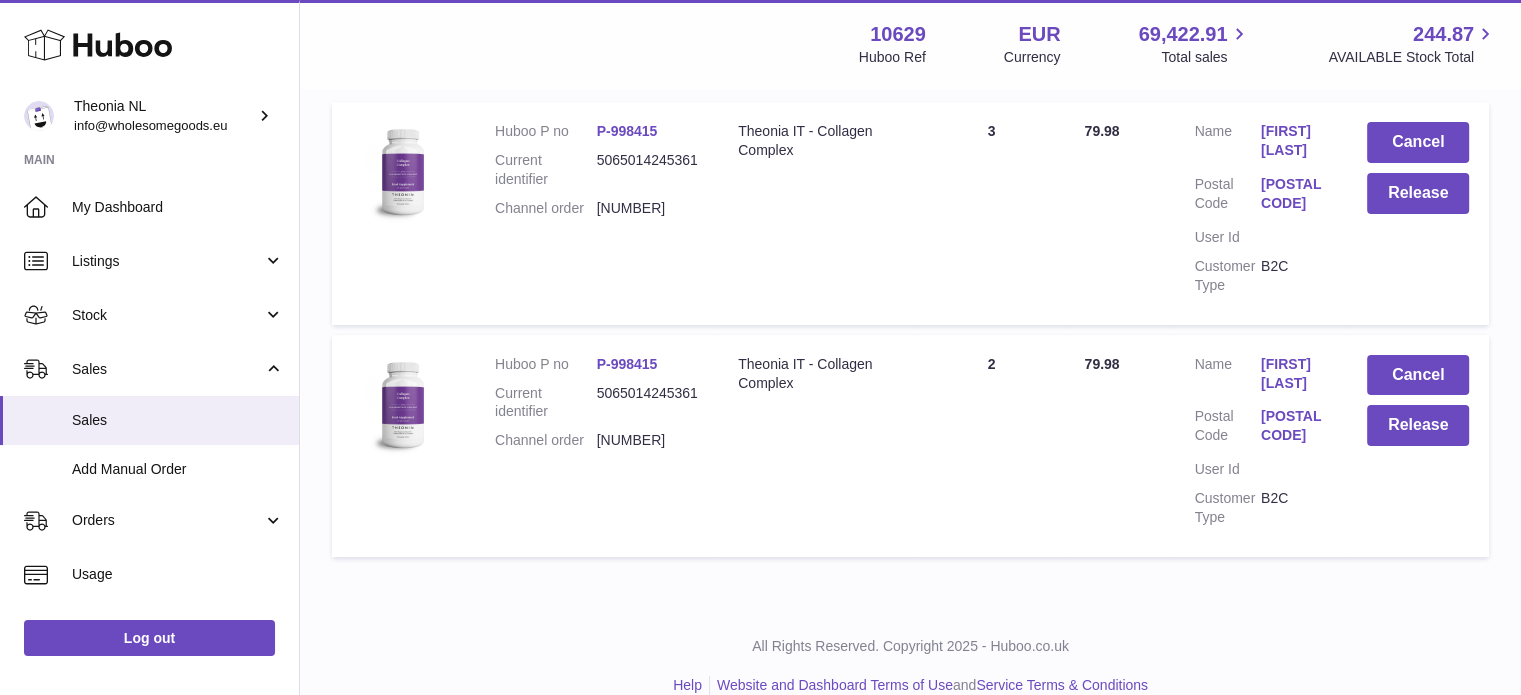 click on "[POSTAL CODE]" at bounding box center (1294, 426) 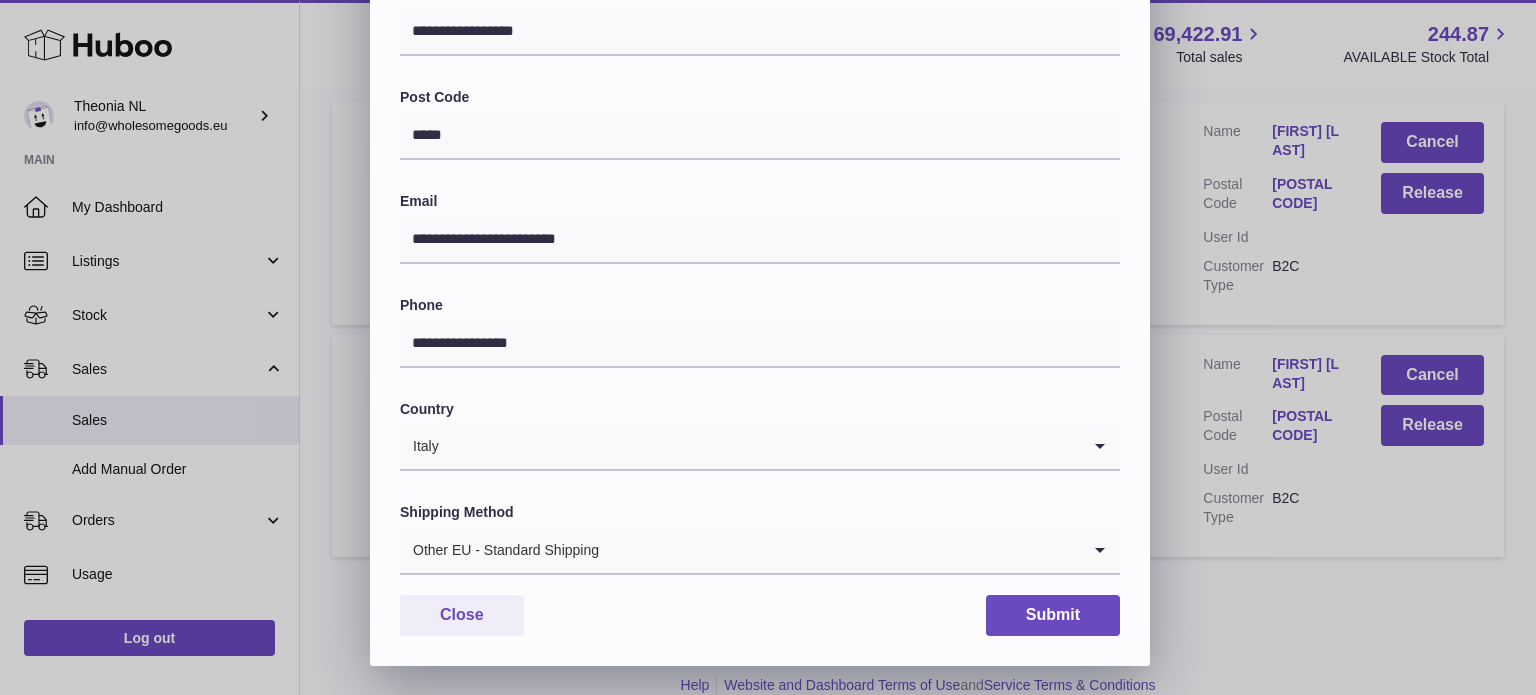click on "Other EU - Standard Shipping" at bounding box center (740, 550) 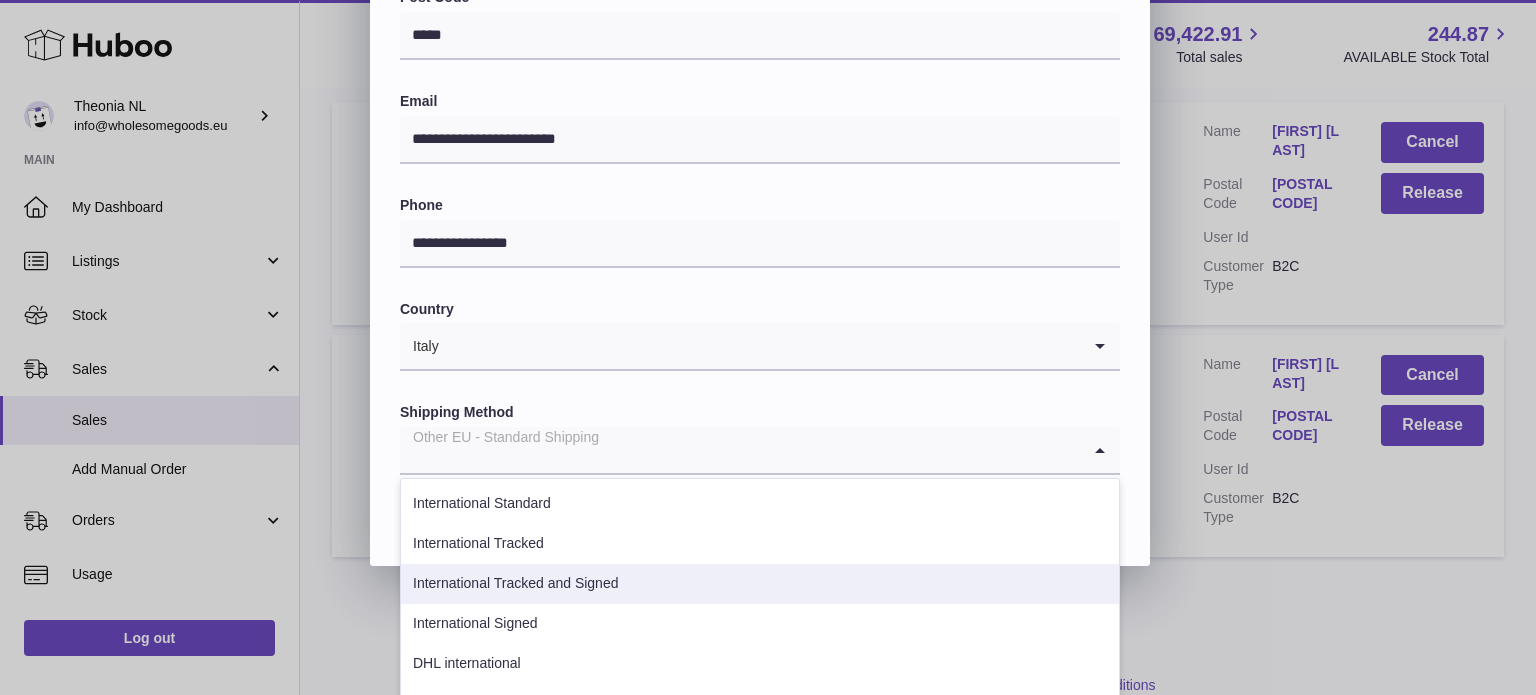 click on "International Tracked" at bounding box center [760, 544] 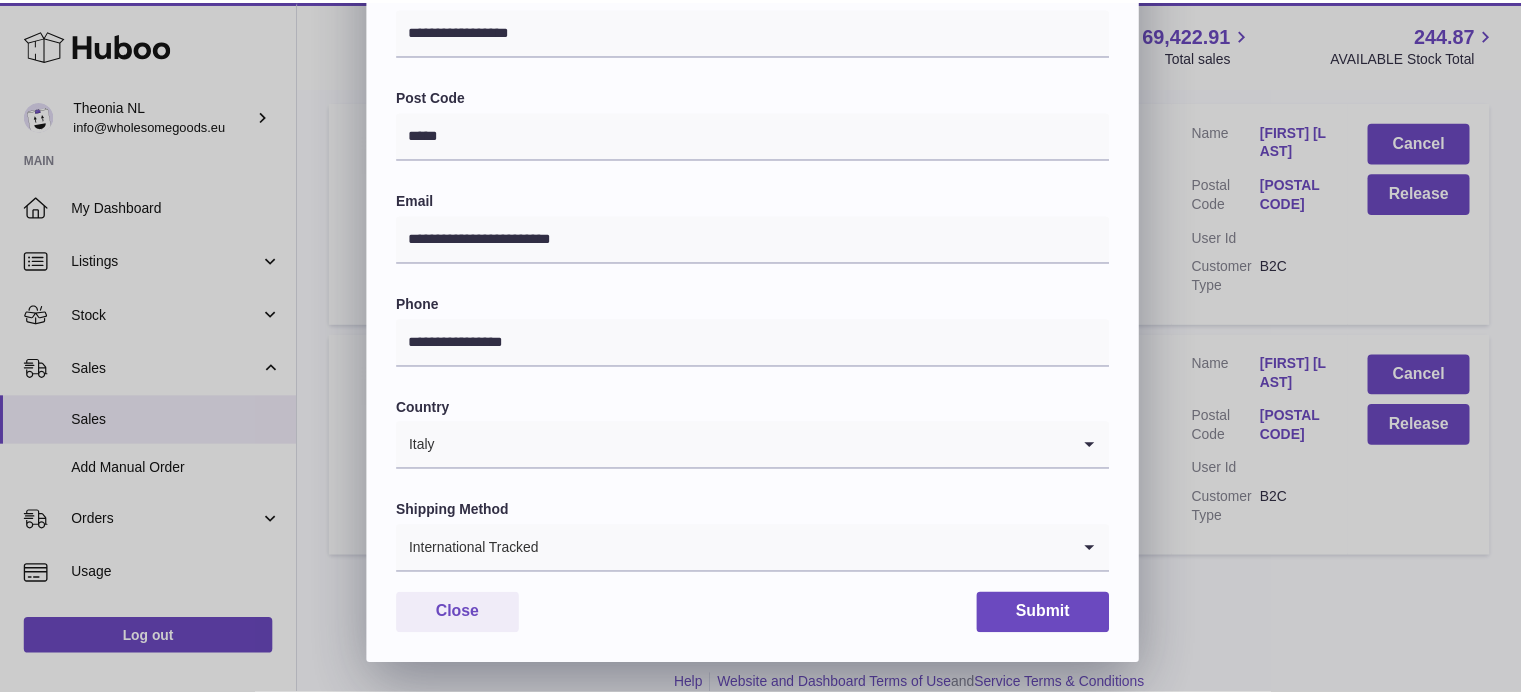 scroll, scrollTop: 564, scrollLeft: 0, axis: vertical 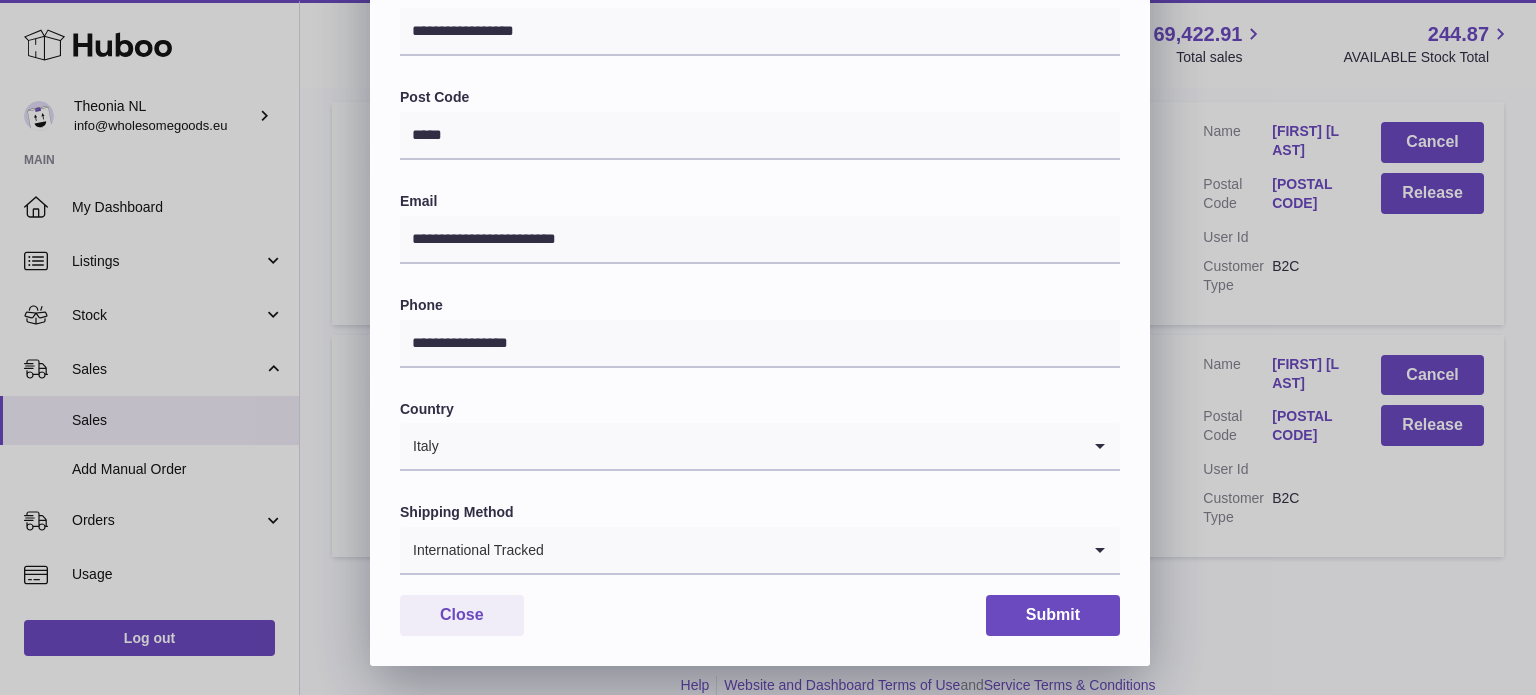 click on "**********" at bounding box center [760, 117] 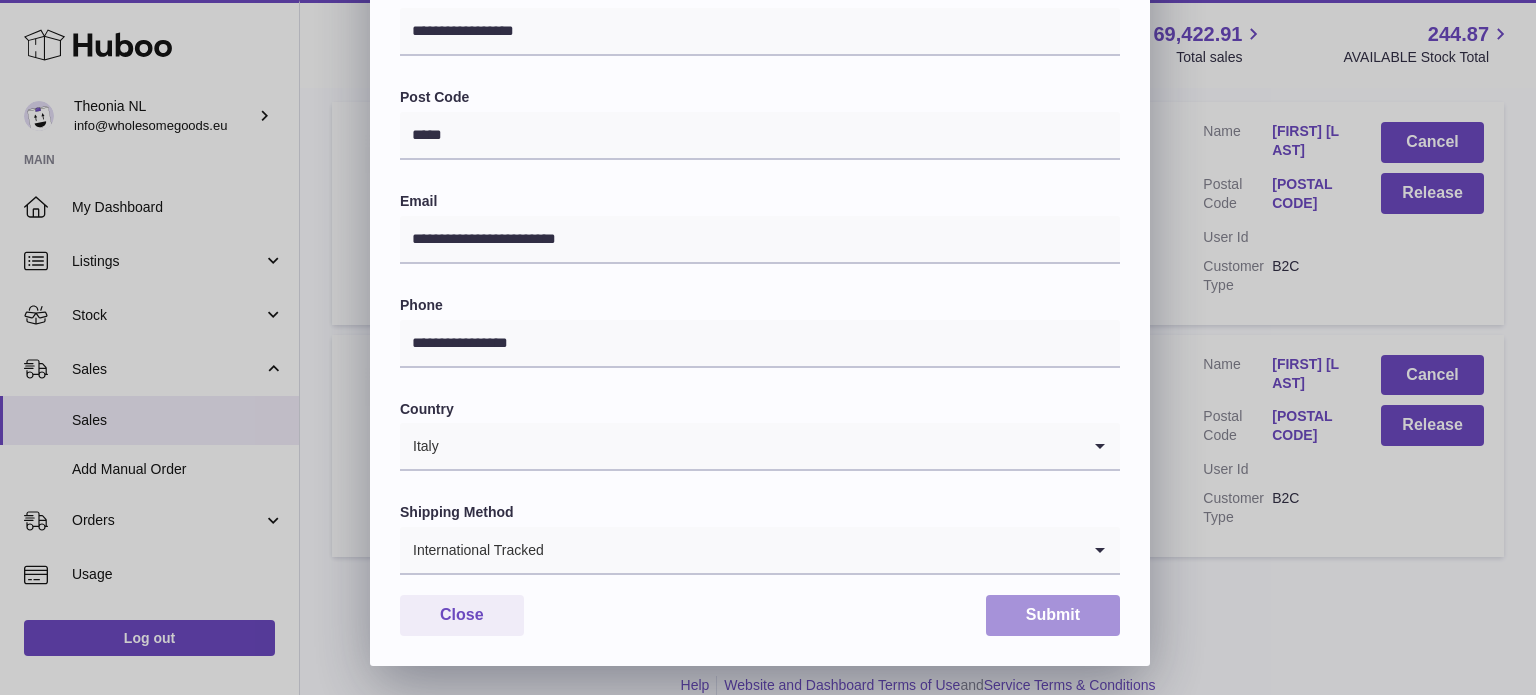 click on "Submit" at bounding box center [1053, 615] 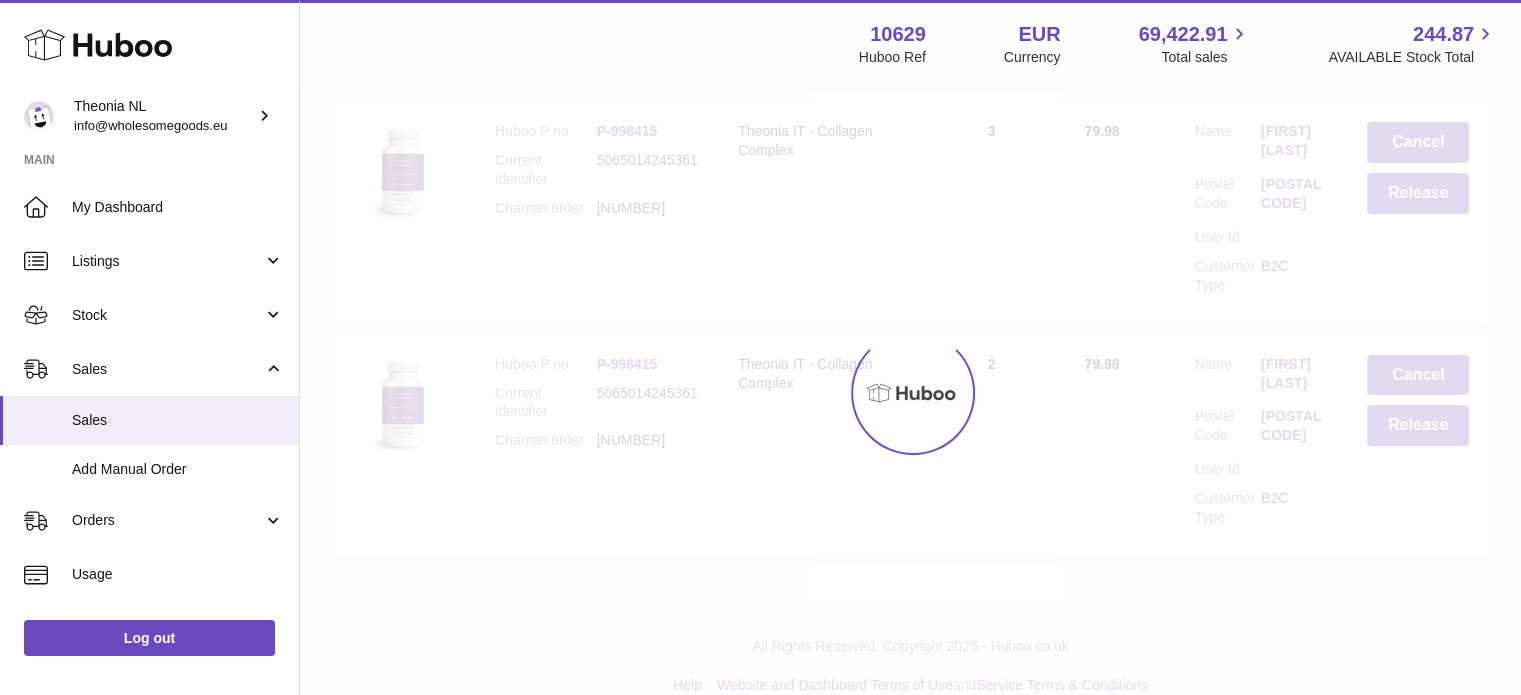 scroll, scrollTop: 0, scrollLeft: 0, axis: both 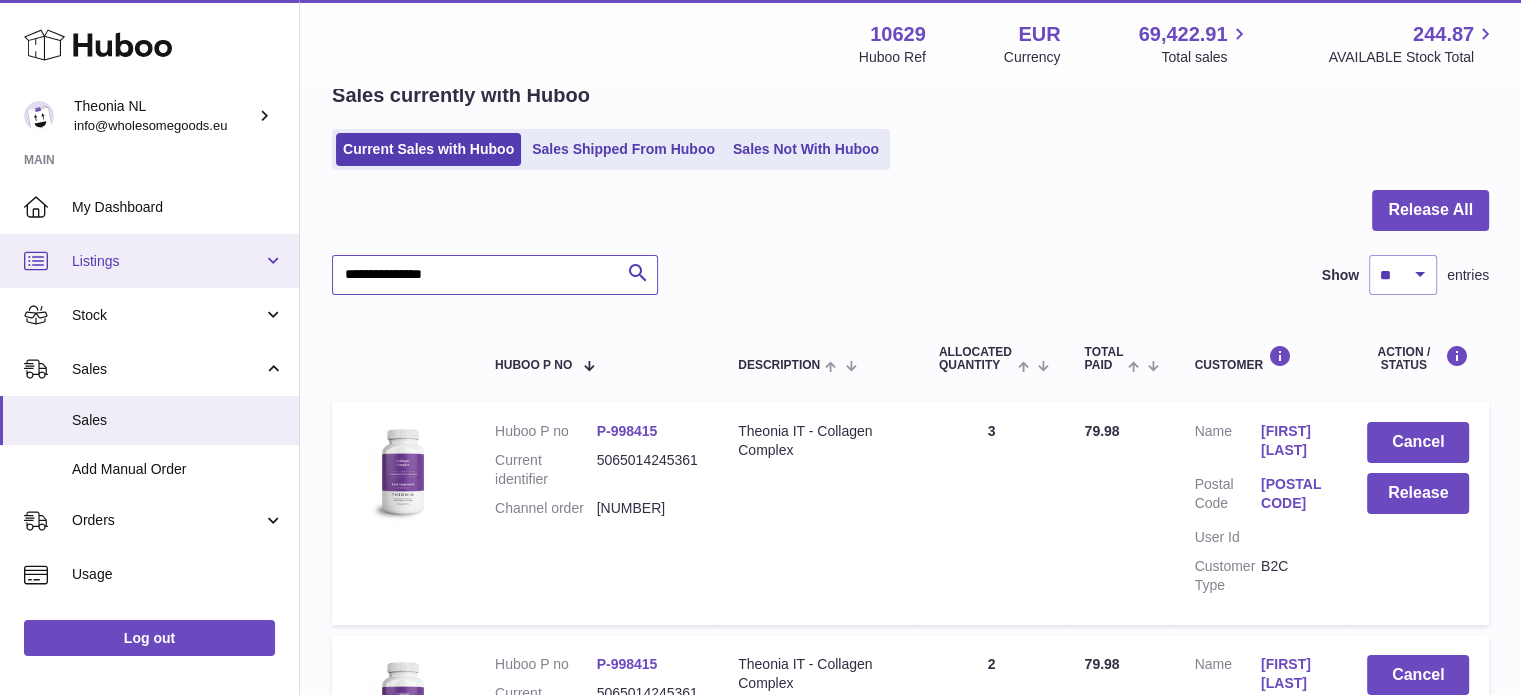 drag, startPoint x: 509, startPoint y: 281, endPoint x: 100, endPoint y: 283, distance: 409.00488 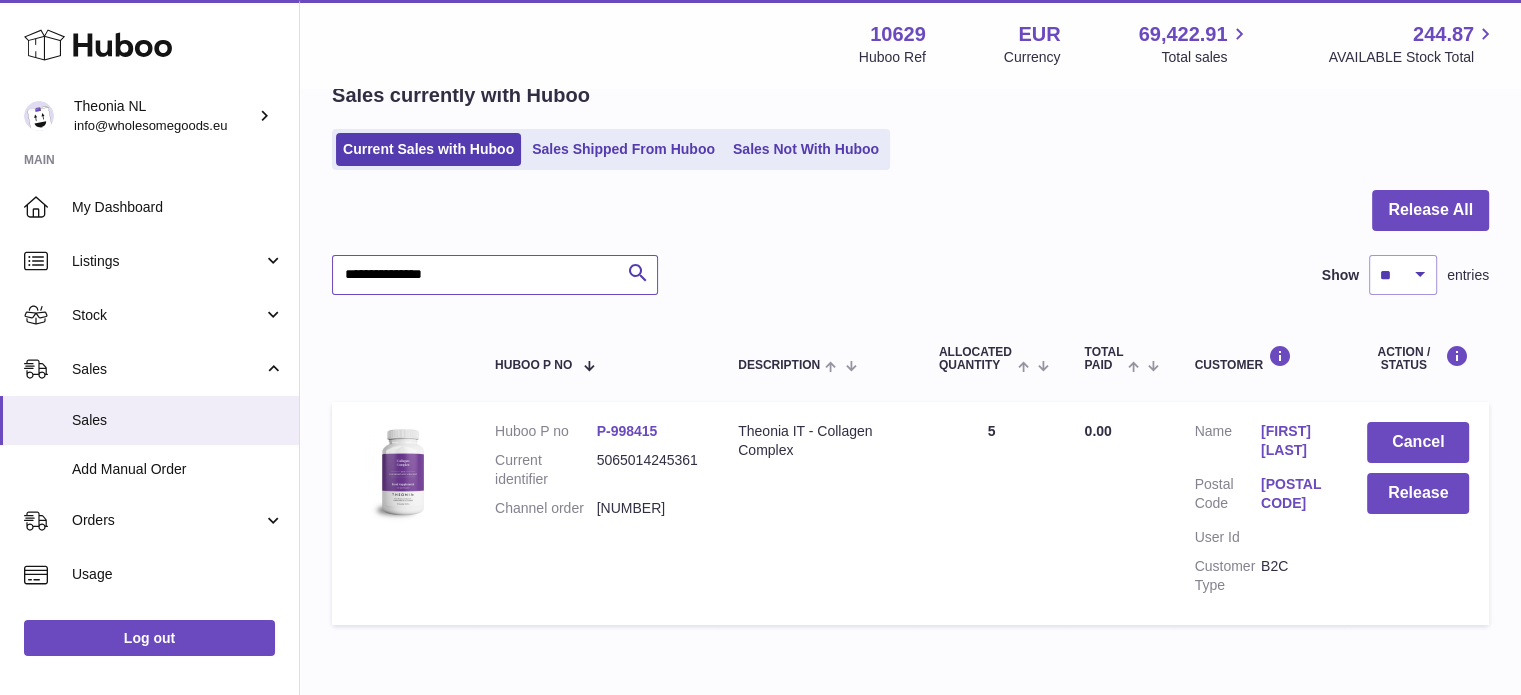 type on "**********" 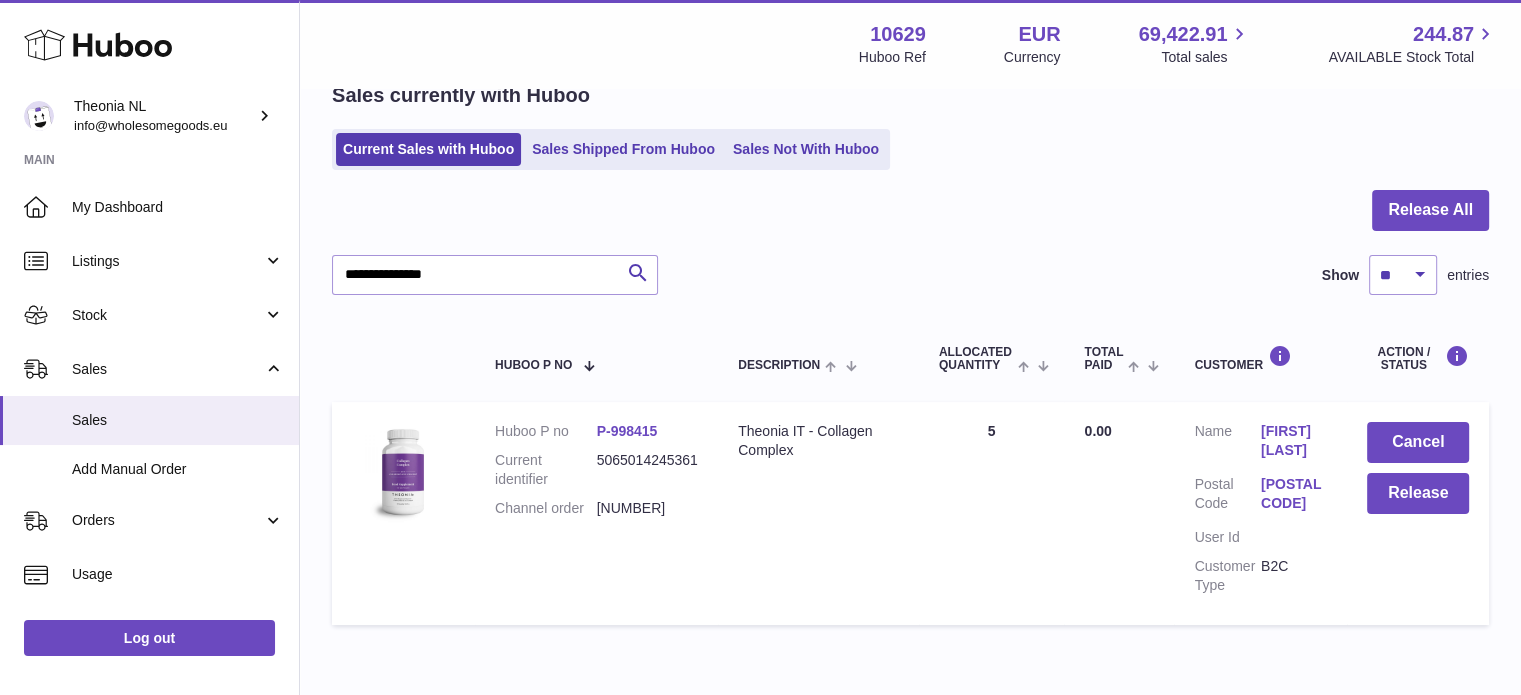 click on "[POSTAL CODE]" at bounding box center [1294, 494] 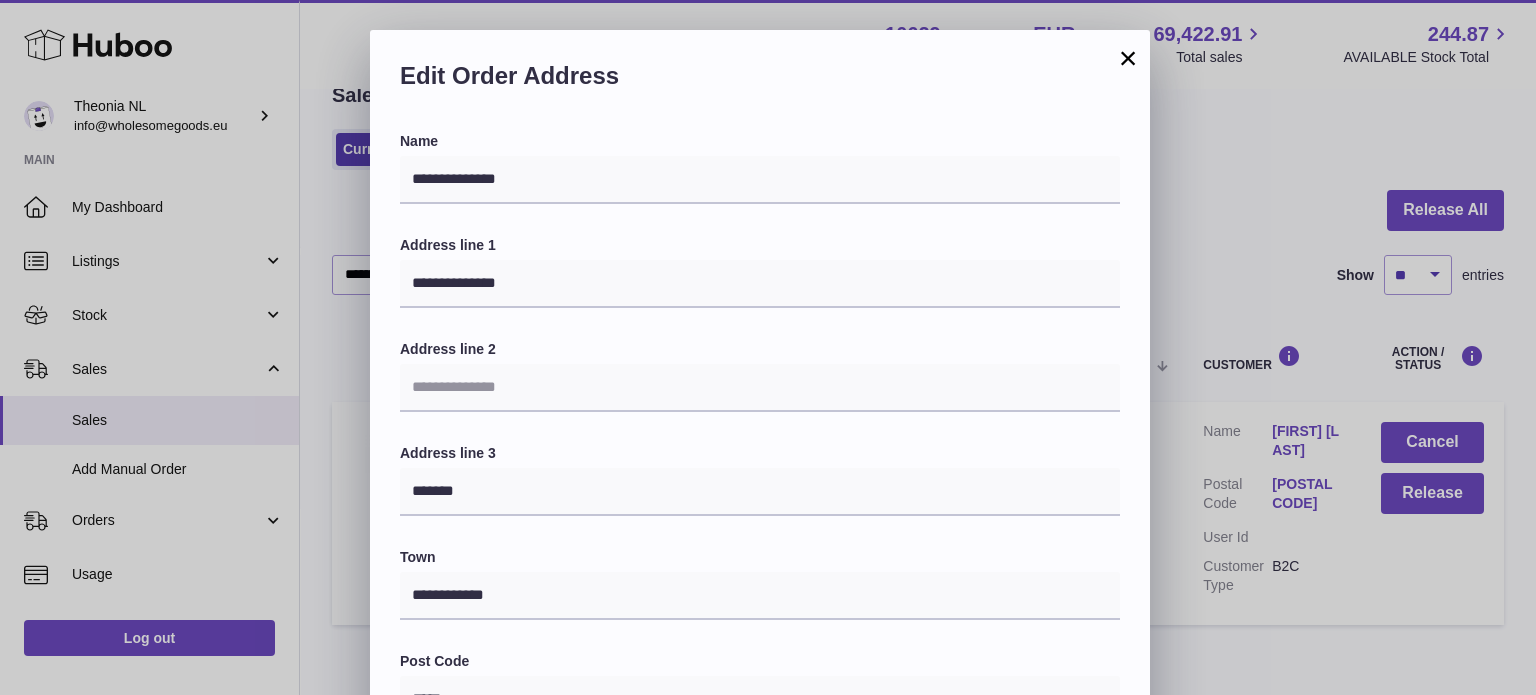 scroll, scrollTop: 564, scrollLeft: 0, axis: vertical 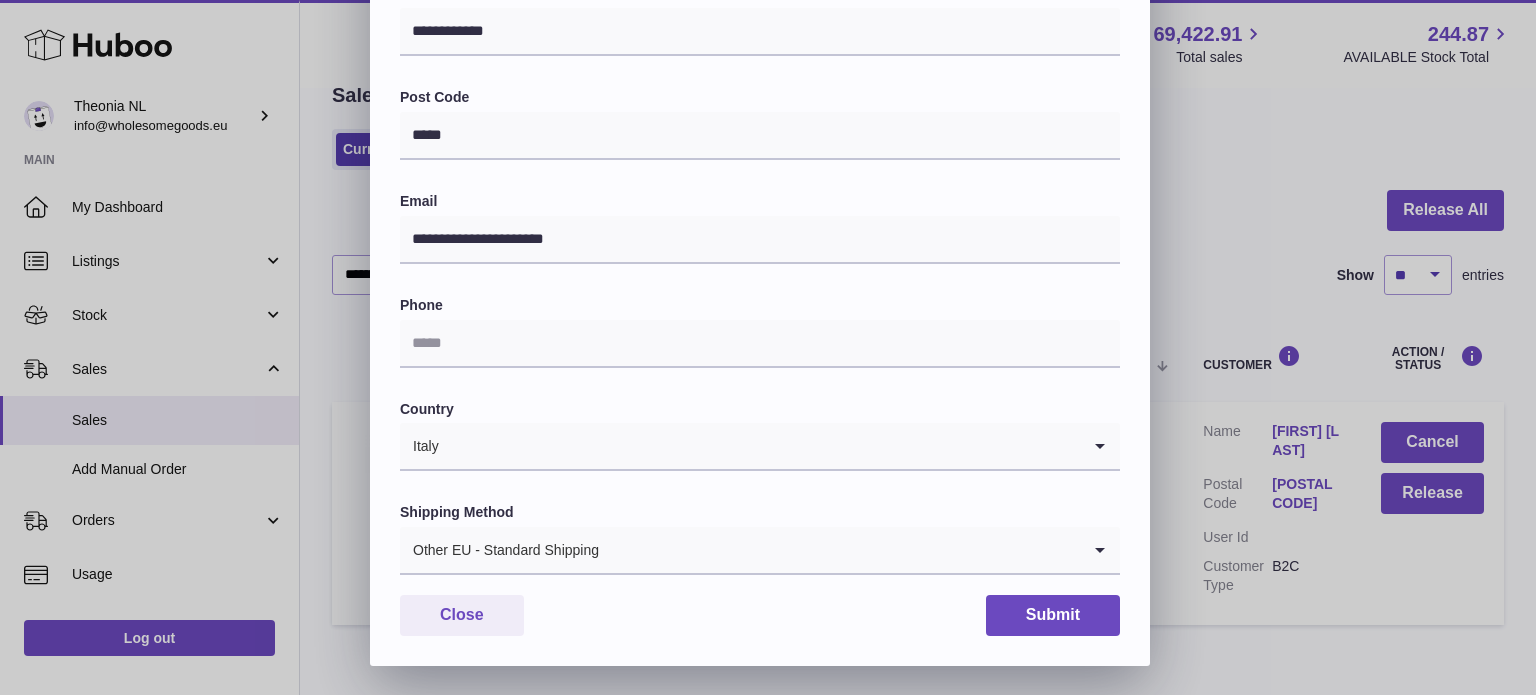 click on "**********" at bounding box center (760, 117) 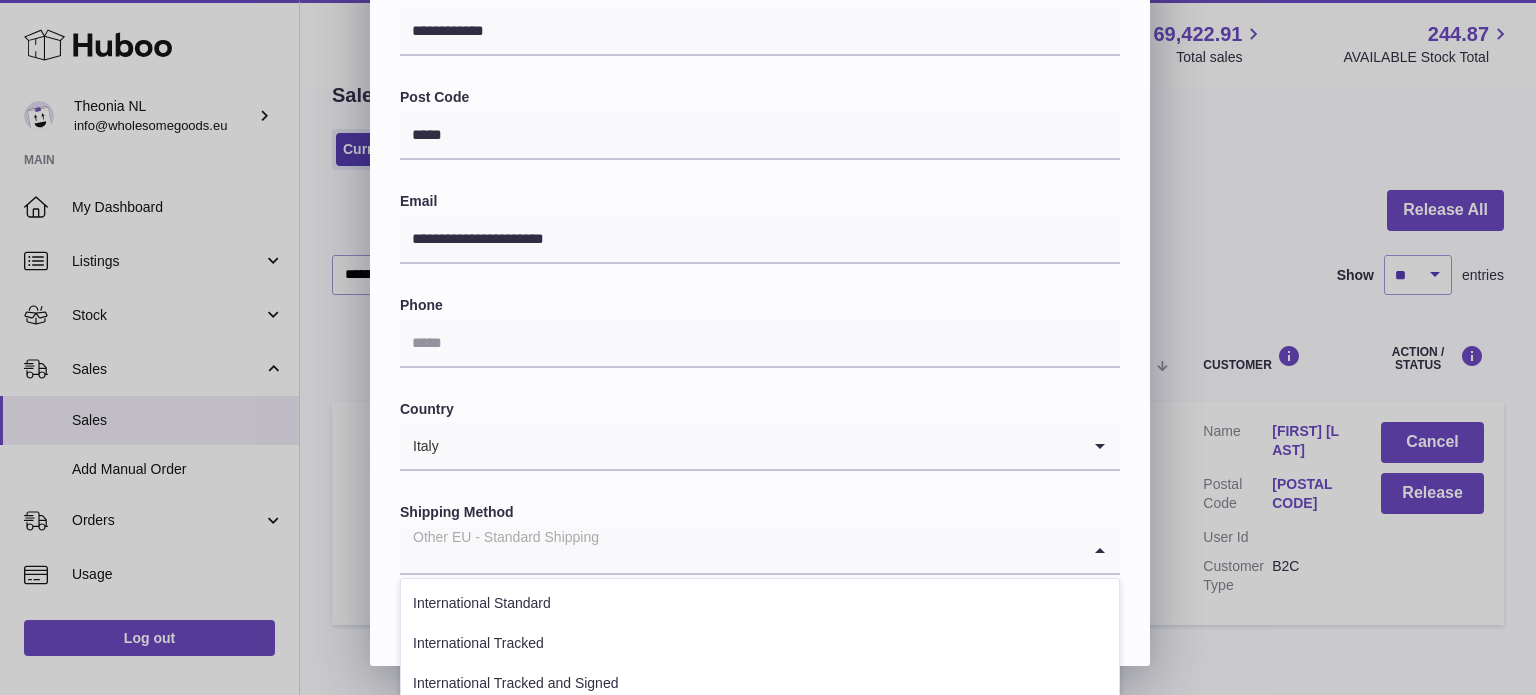 click on "Other EU - Standard Shipping" at bounding box center [740, 550] 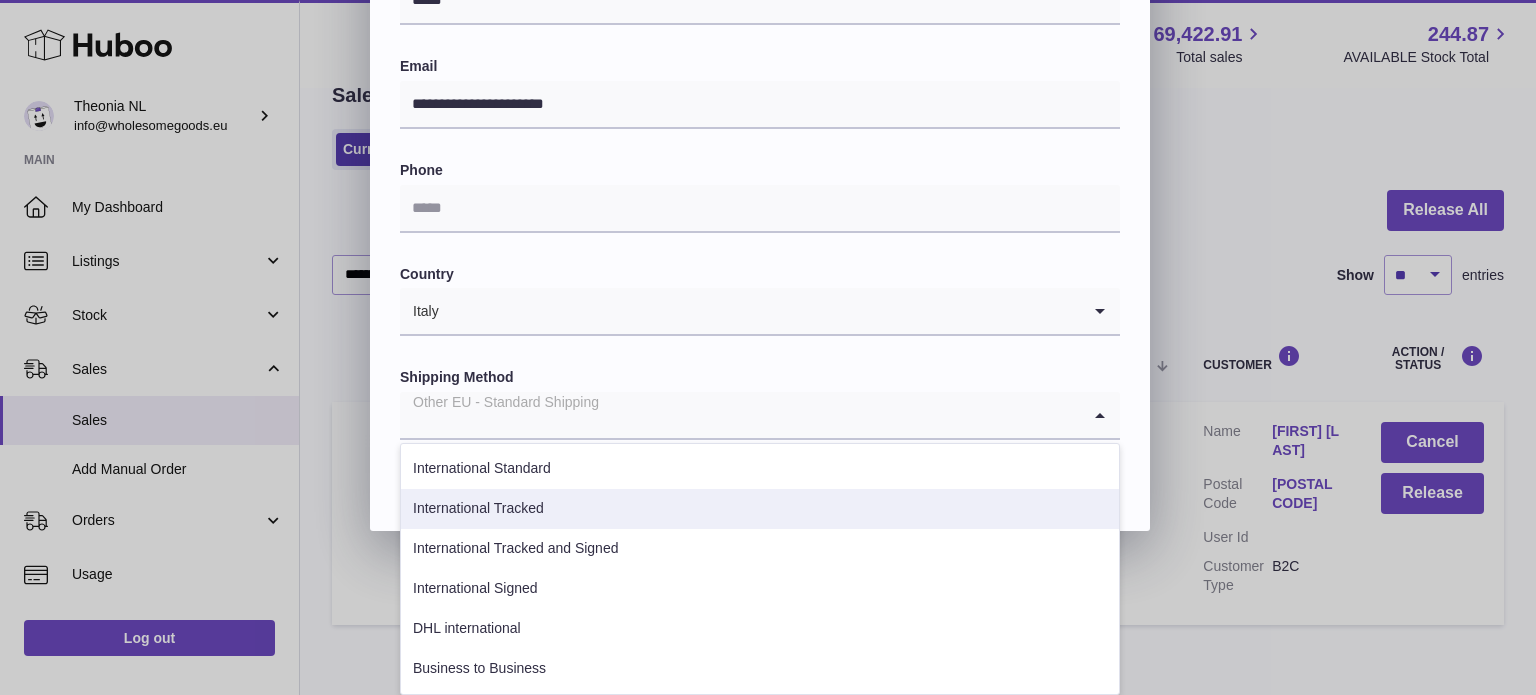 click on "International Tracked" at bounding box center [760, 509] 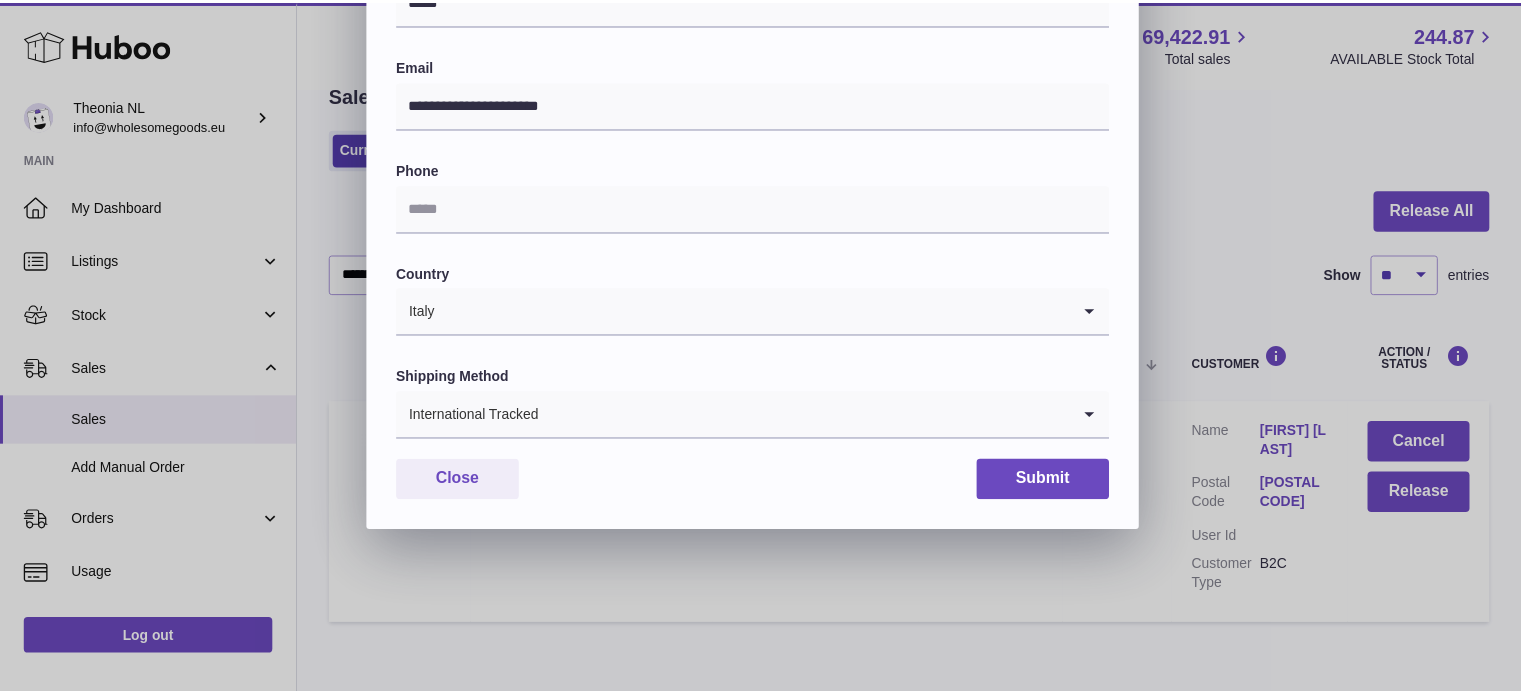 scroll, scrollTop: 564, scrollLeft: 0, axis: vertical 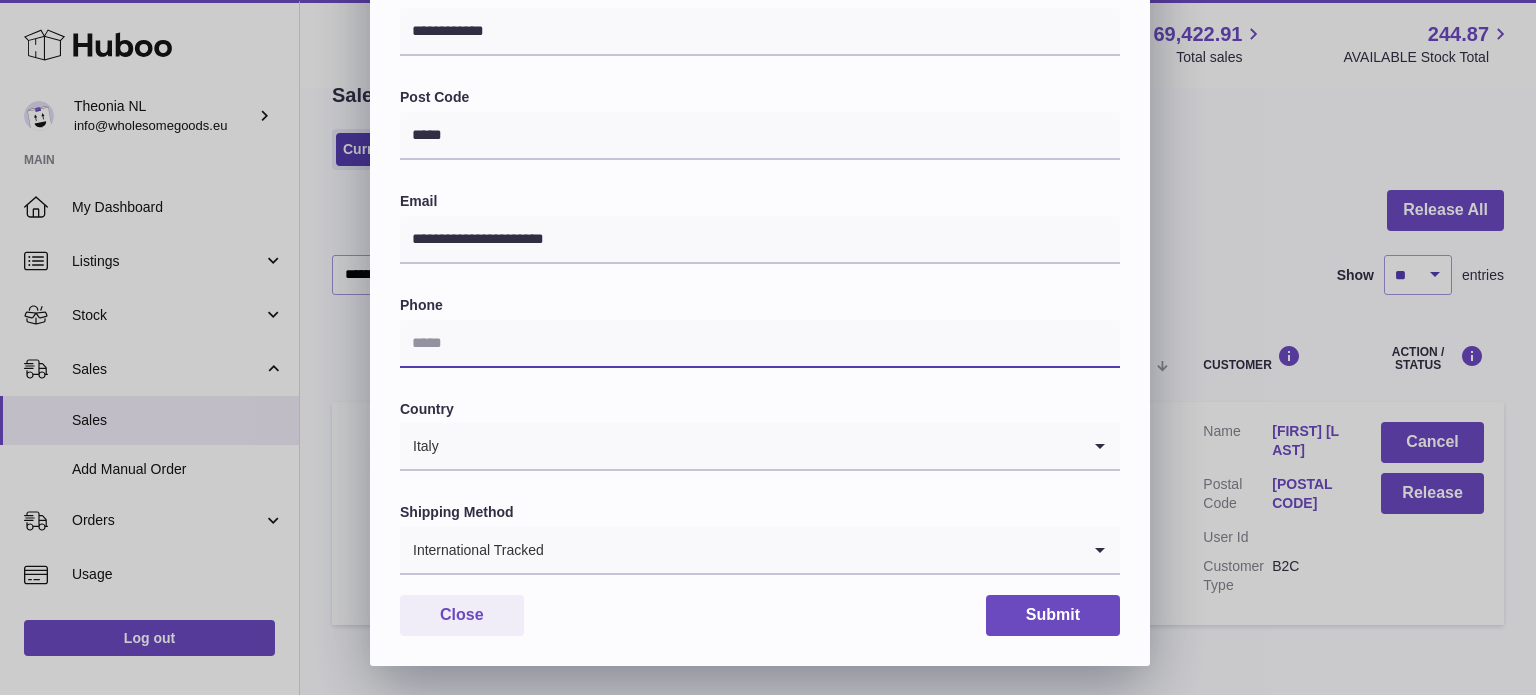 click at bounding box center [760, 344] 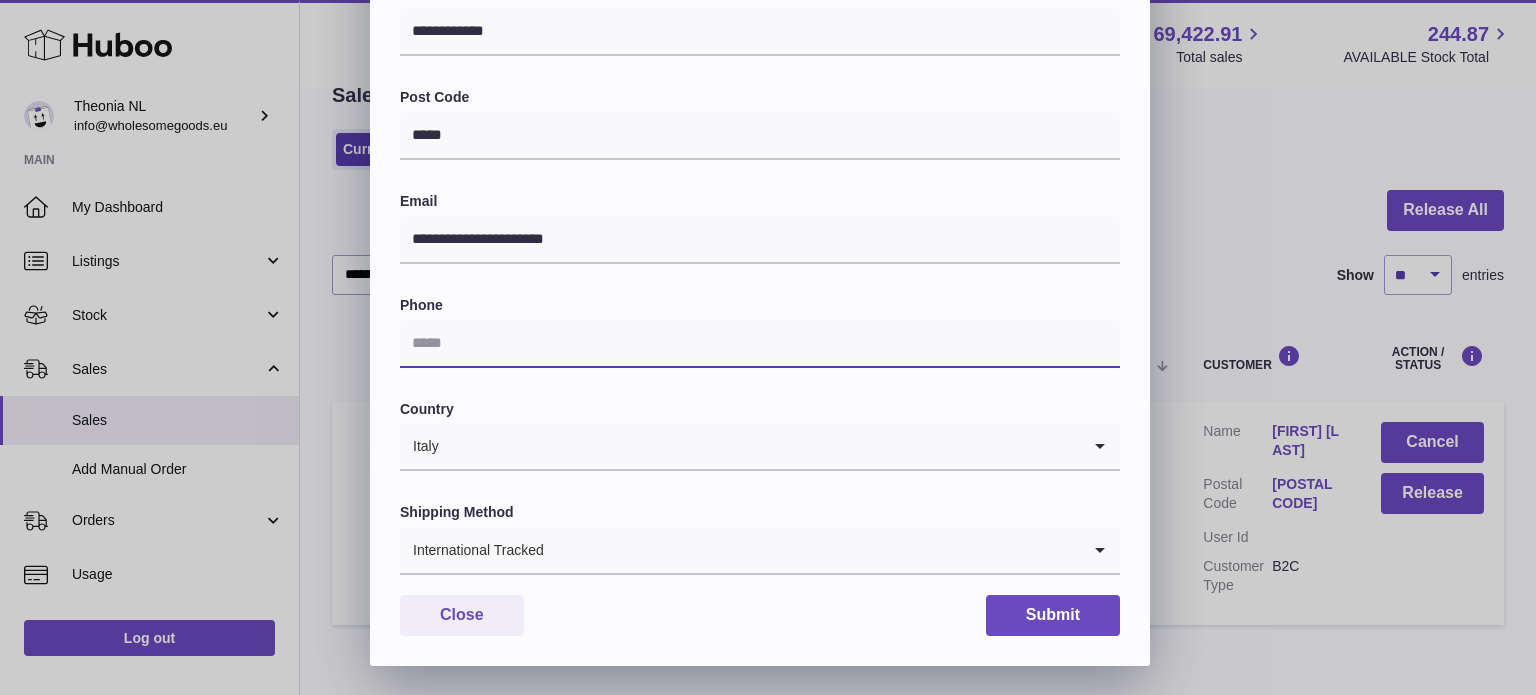 paste on "**********" 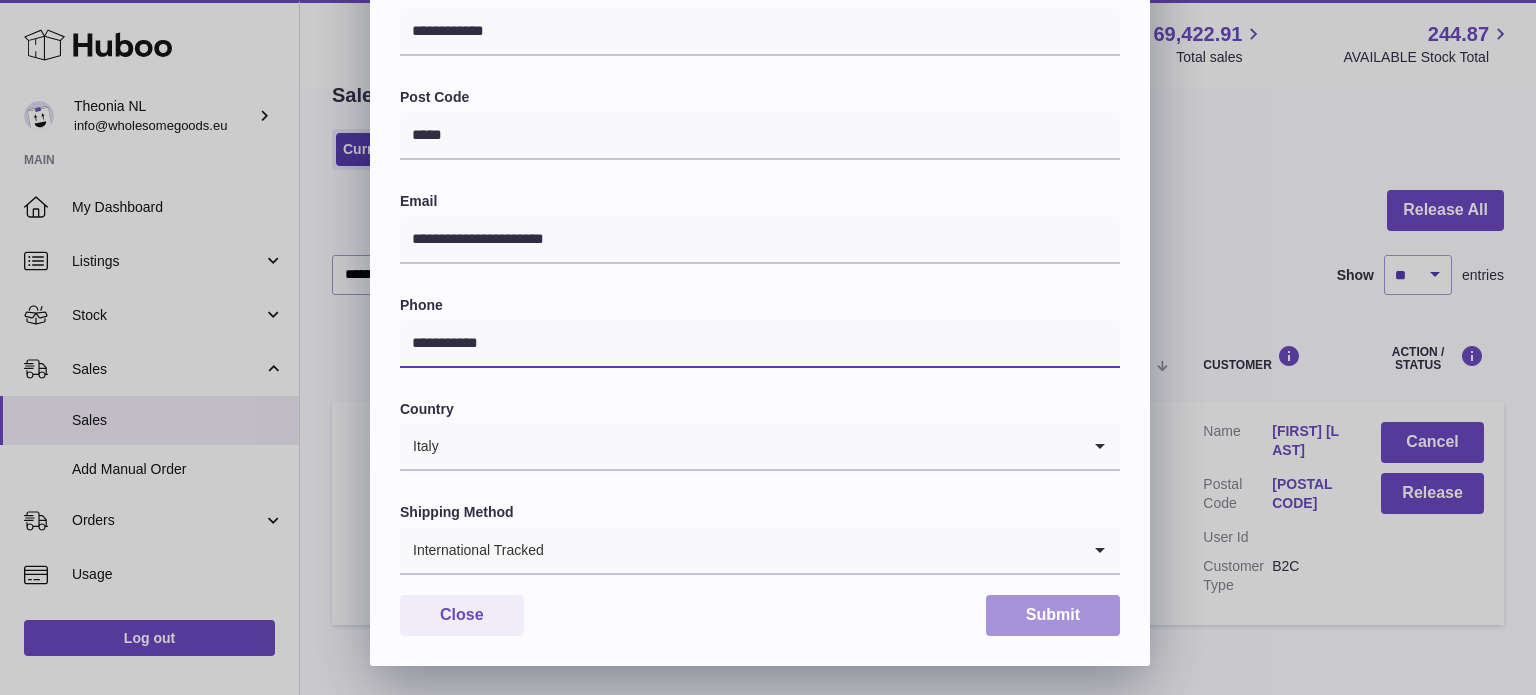 type on "**********" 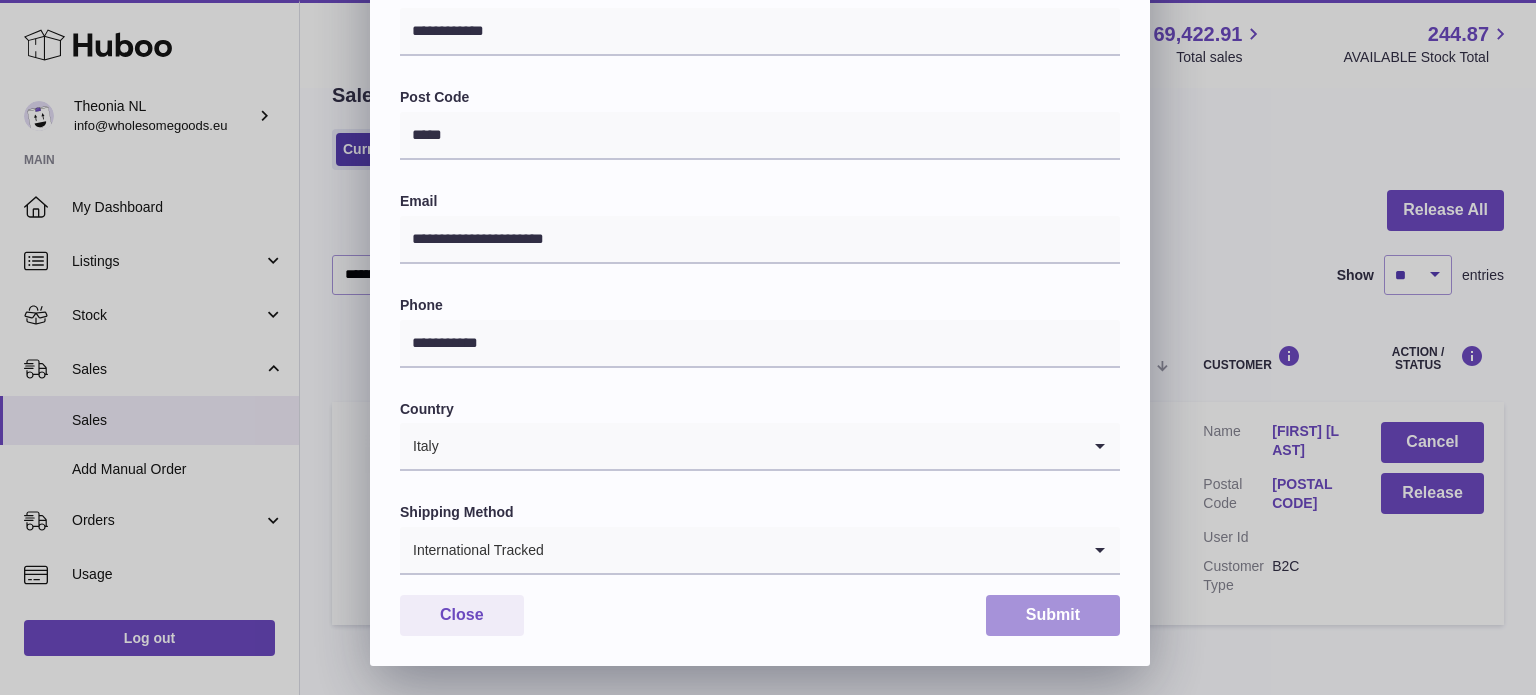click on "Submit" at bounding box center [1053, 615] 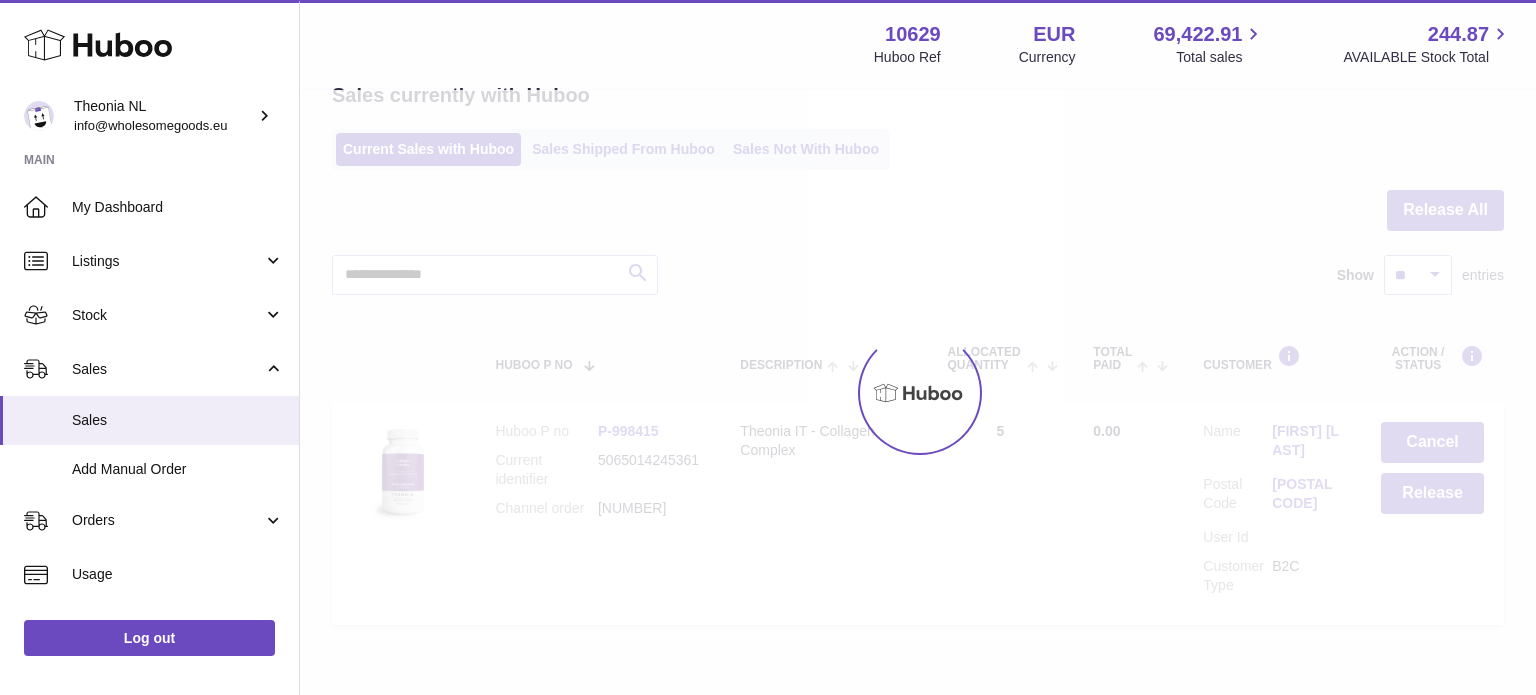 scroll, scrollTop: 0, scrollLeft: 0, axis: both 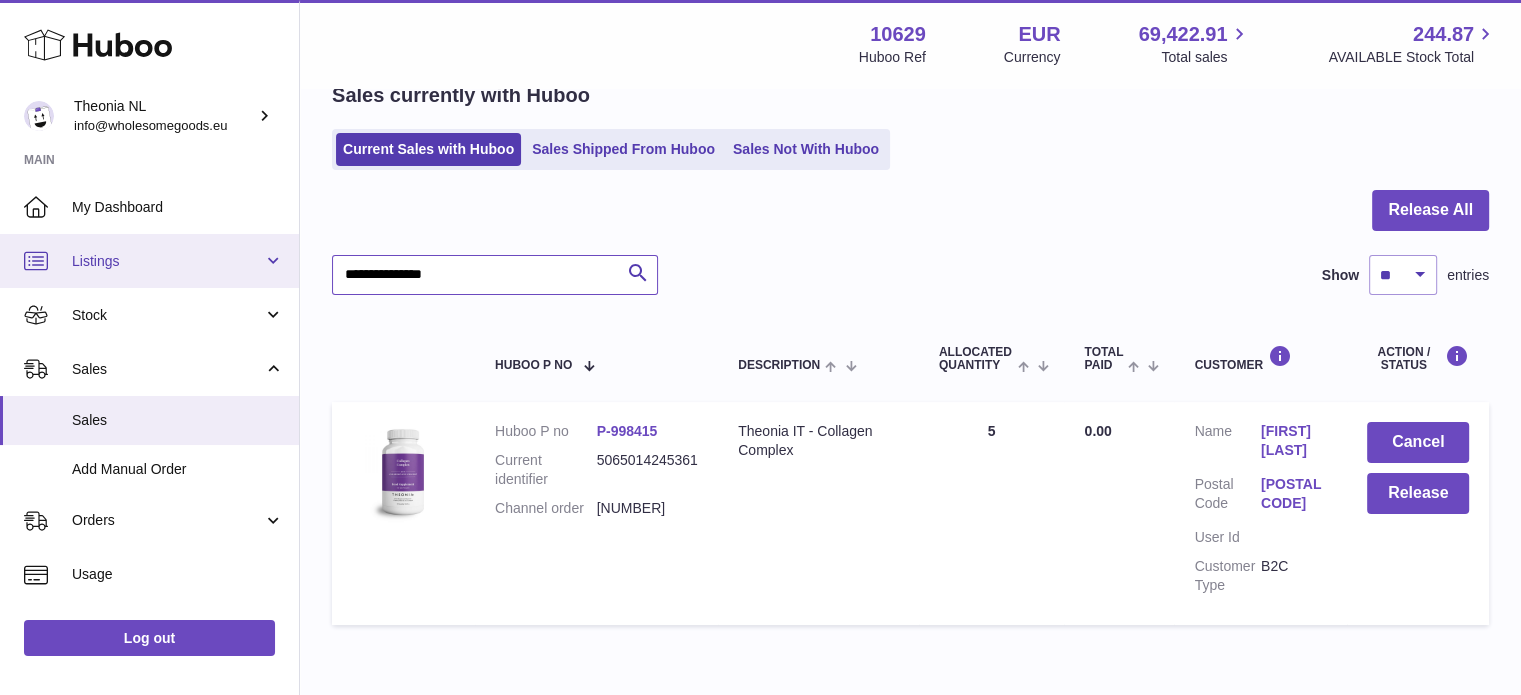 drag, startPoint x: 505, startPoint y: 270, endPoint x: 24, endPoint y: 275, distance: 481.026 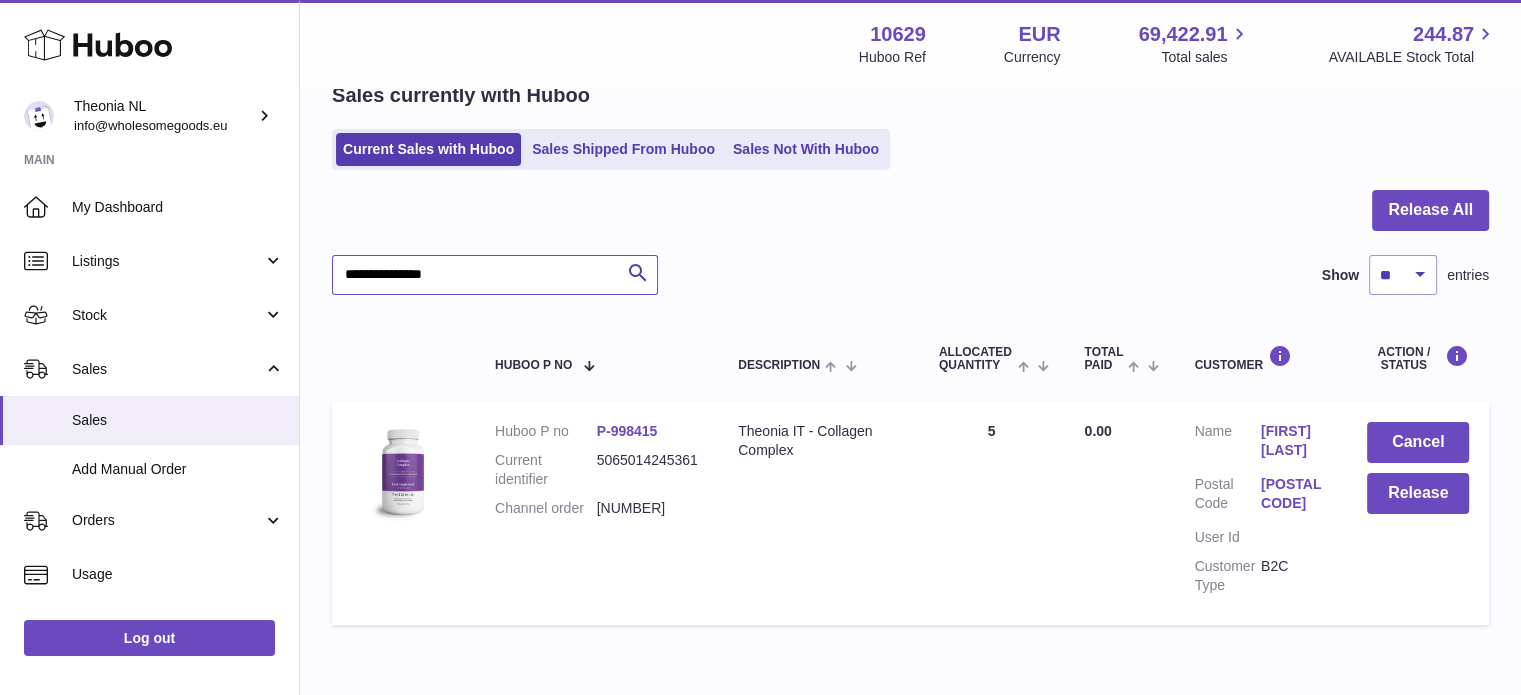 paste 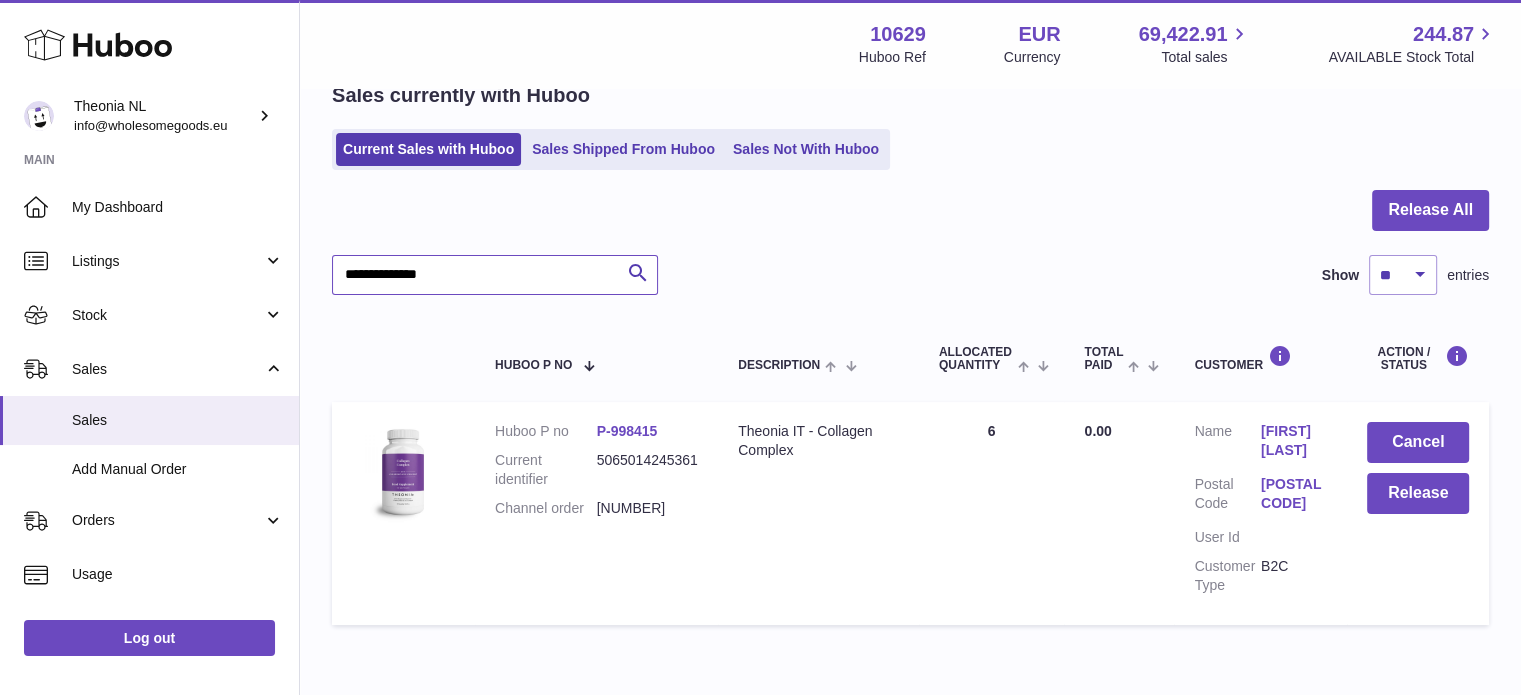 type on "**********" 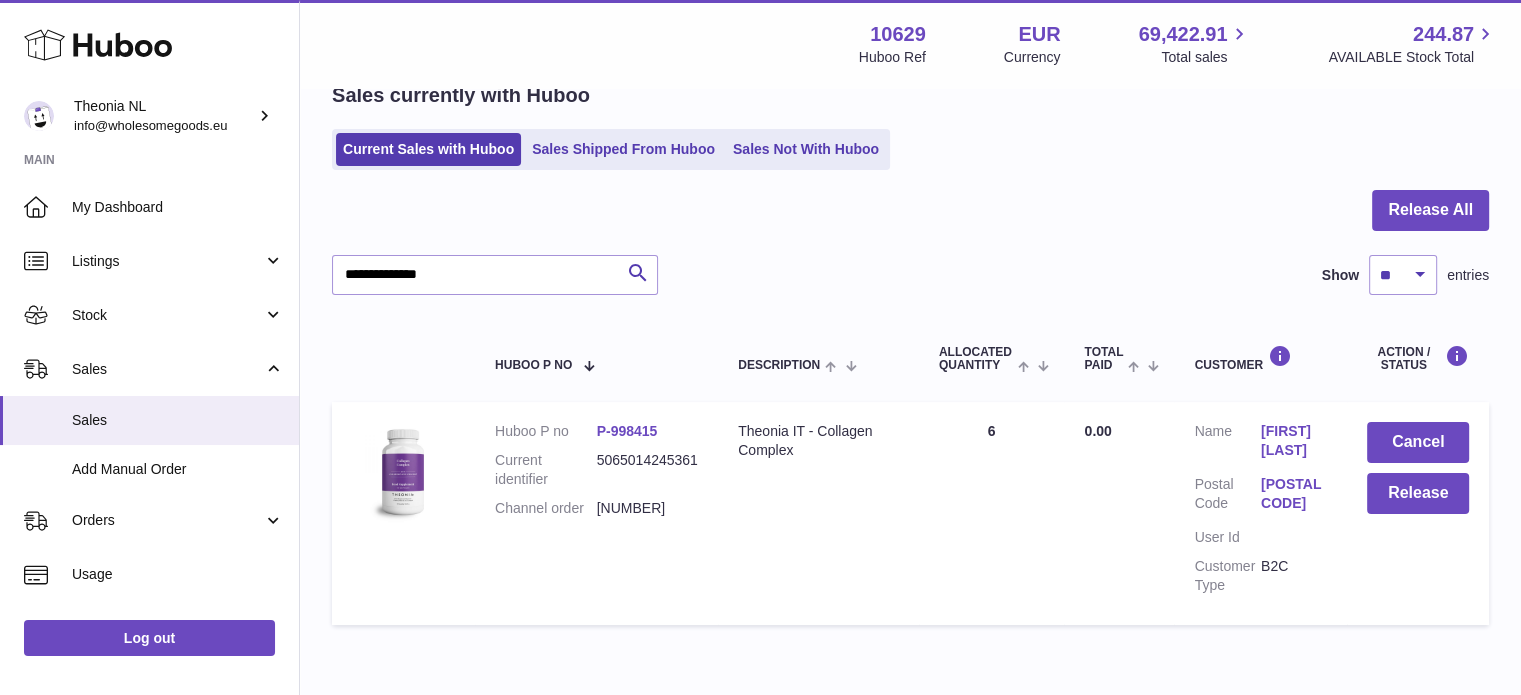 click on "Customer  Name   [FIRST] [LAST]   Postal Code   [POSTAL CODE]   User Id     Customer Type   B2C" at bounding box center (1260, 513) 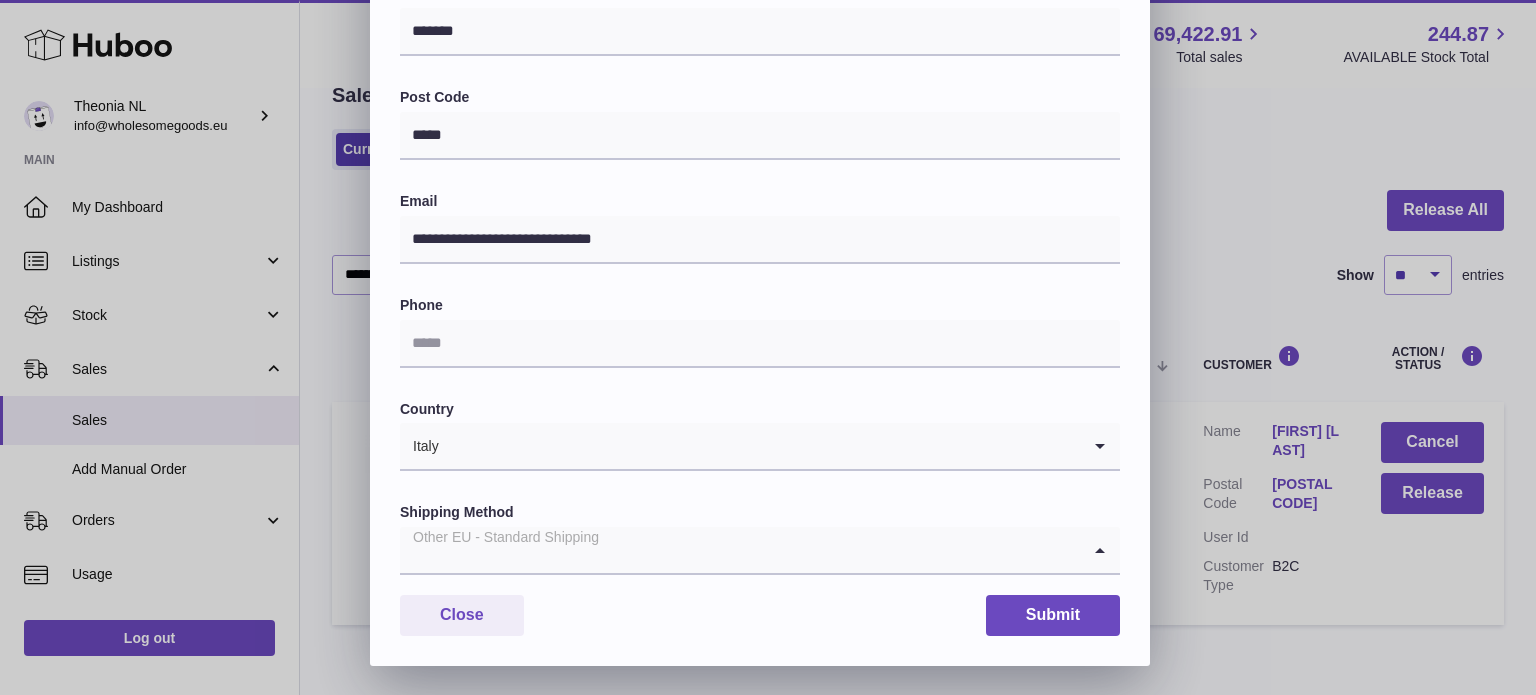 click on "Other EU - Standard Shipping" at bounding box center [740, 550] 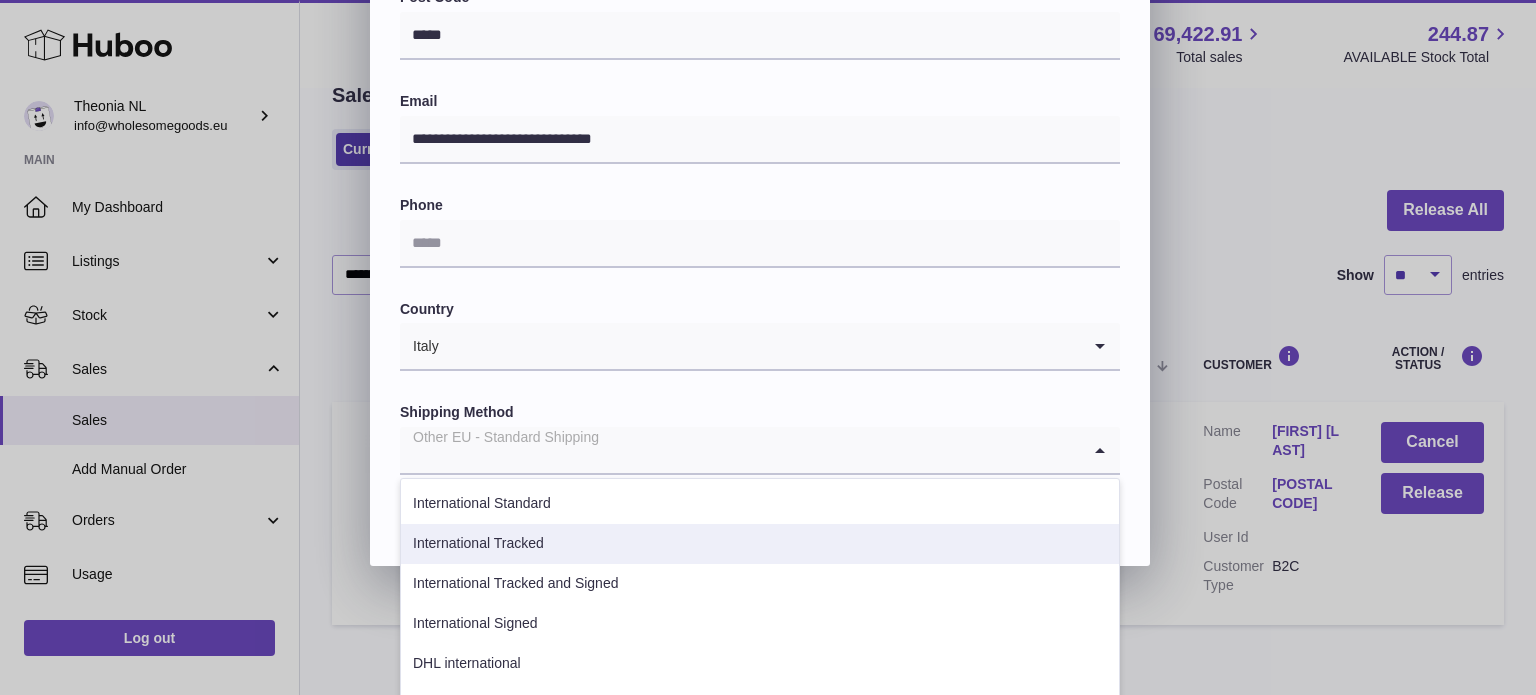 click on "International Tracked" at bounding box center (760, 544) 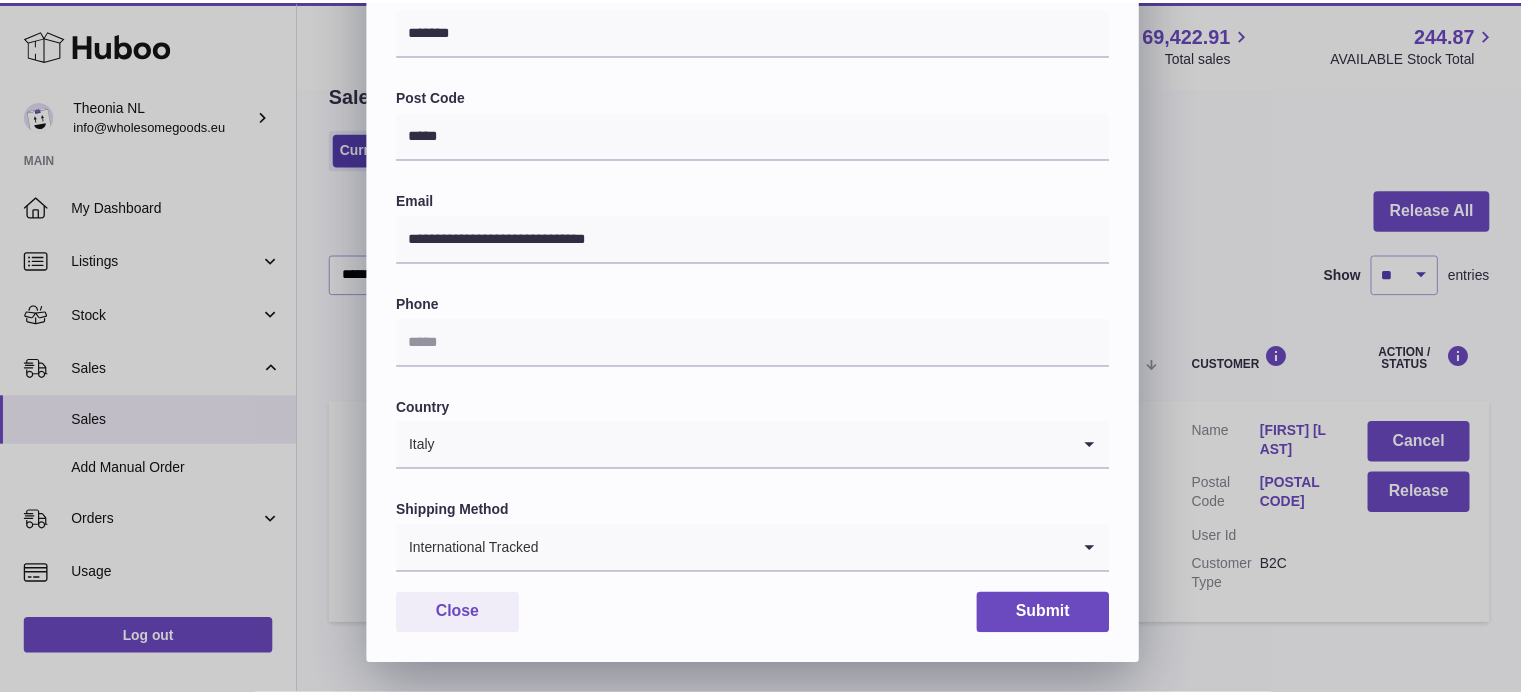 scroll, scrollTop: 564, scrollLeft: 0, axis: vertical 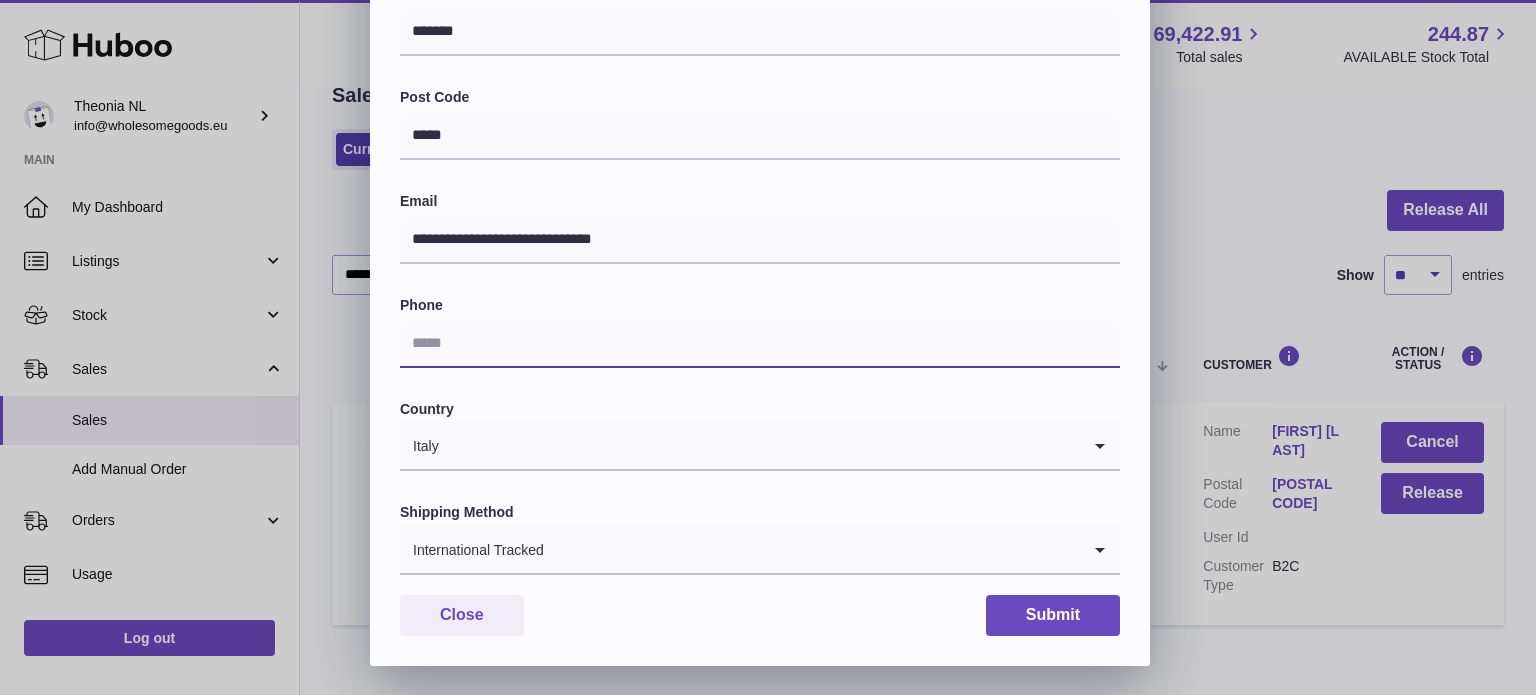 drag, startPoint x: 589, startPoint y: 343, endPoint x: 721, endPoint y: 399, distance: 143.38759 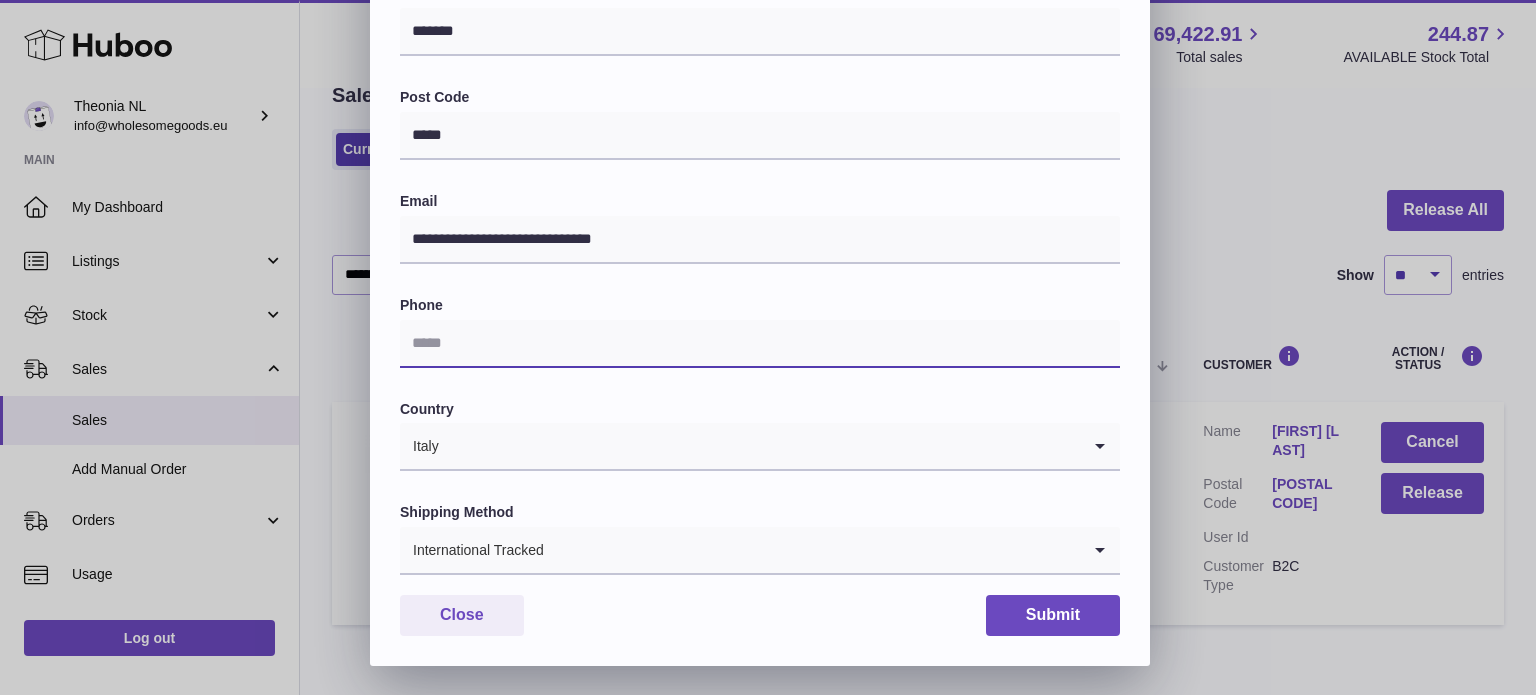 click at bounding box center (760, 344) 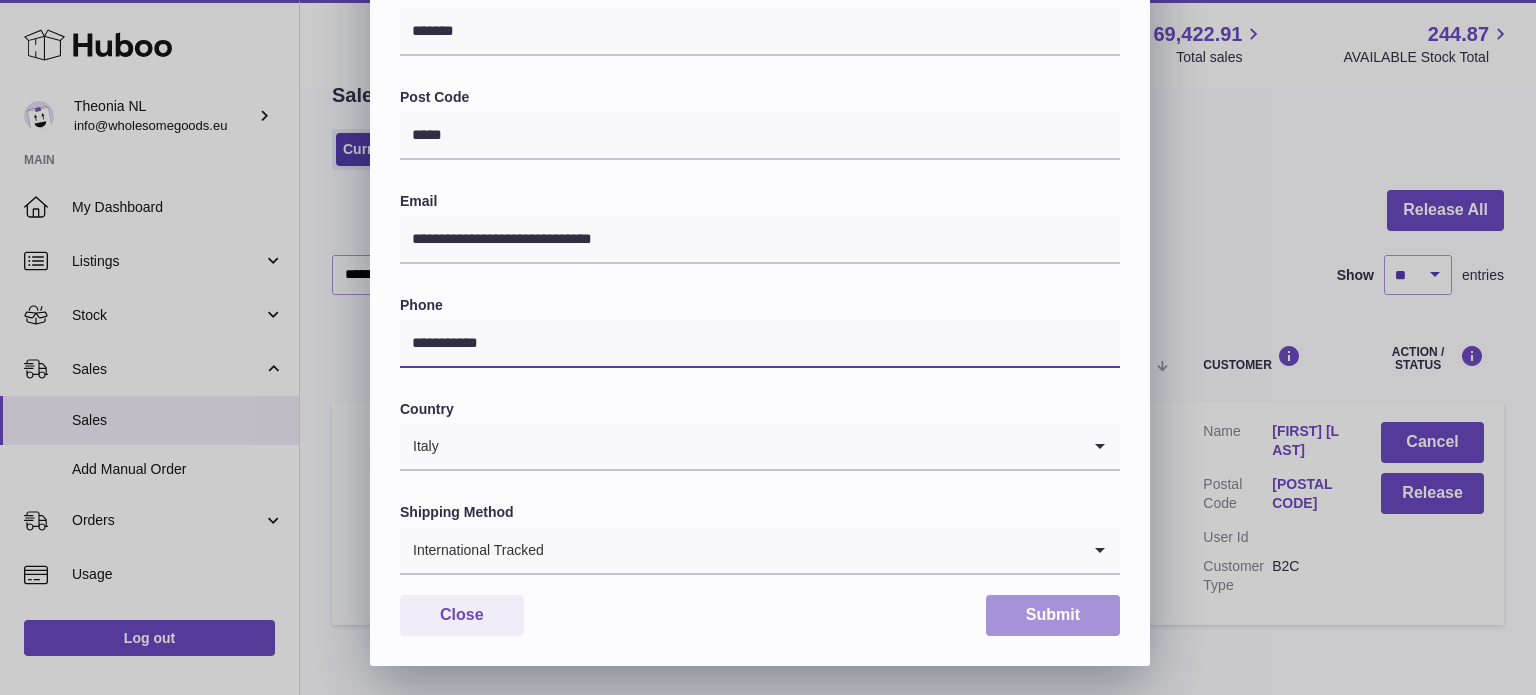 type on "**********" 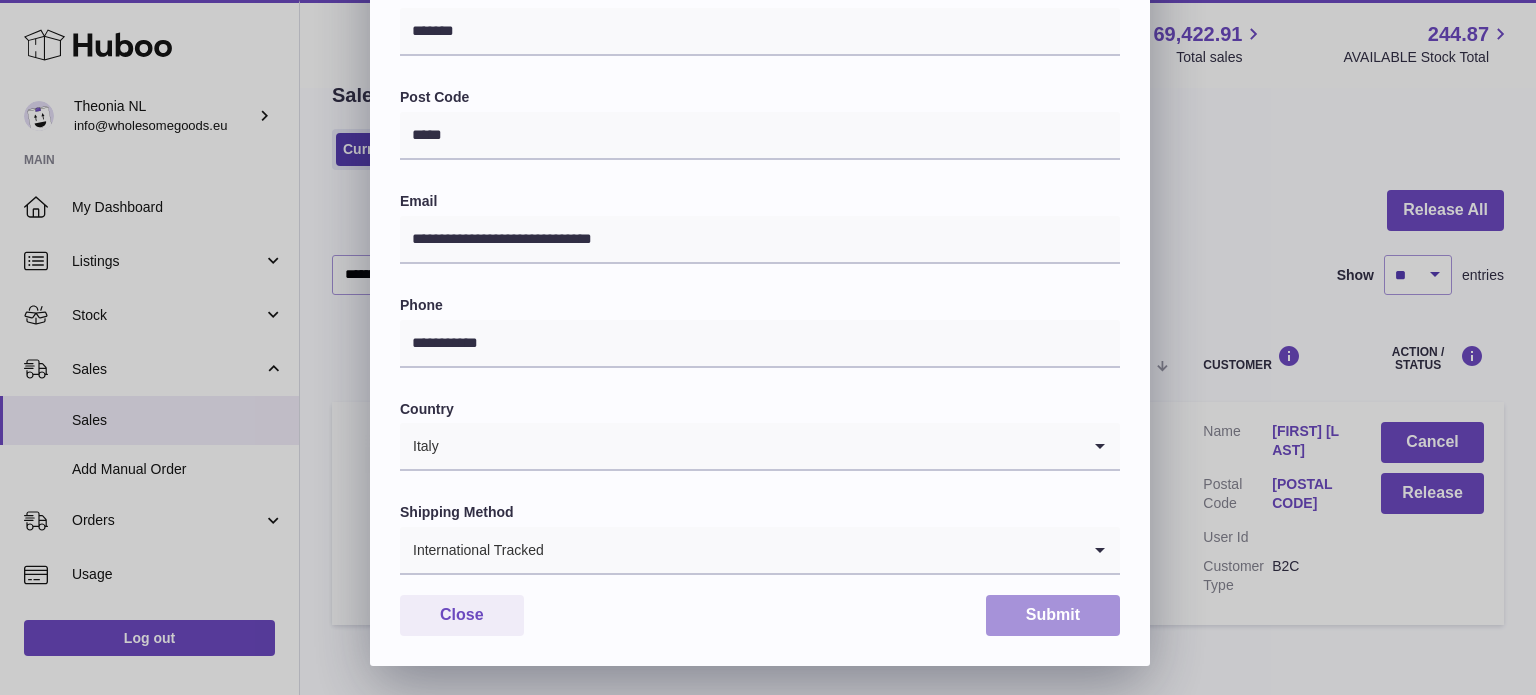 click on "Submit" at bounding box center (1053, 615) 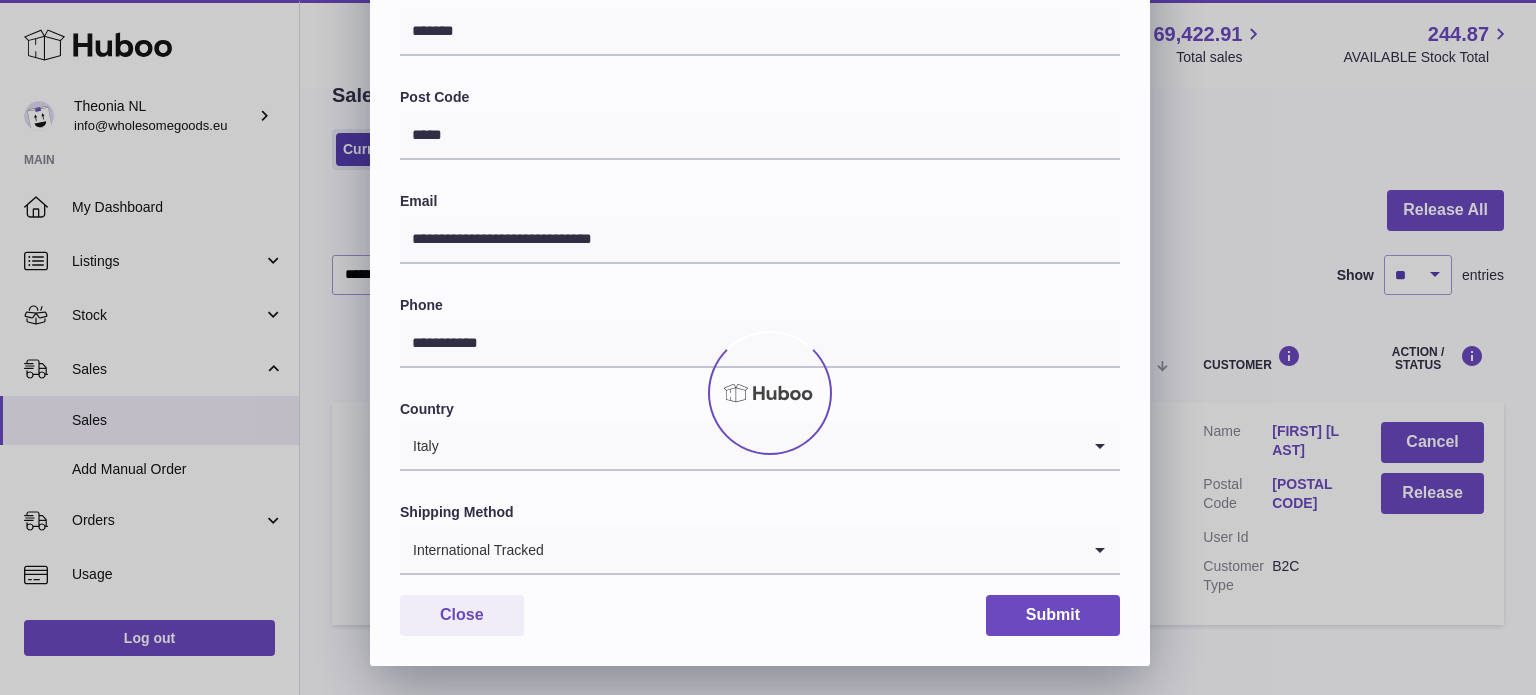 scroll, scrollTop: 0, scrollLeft: 0, axis: both 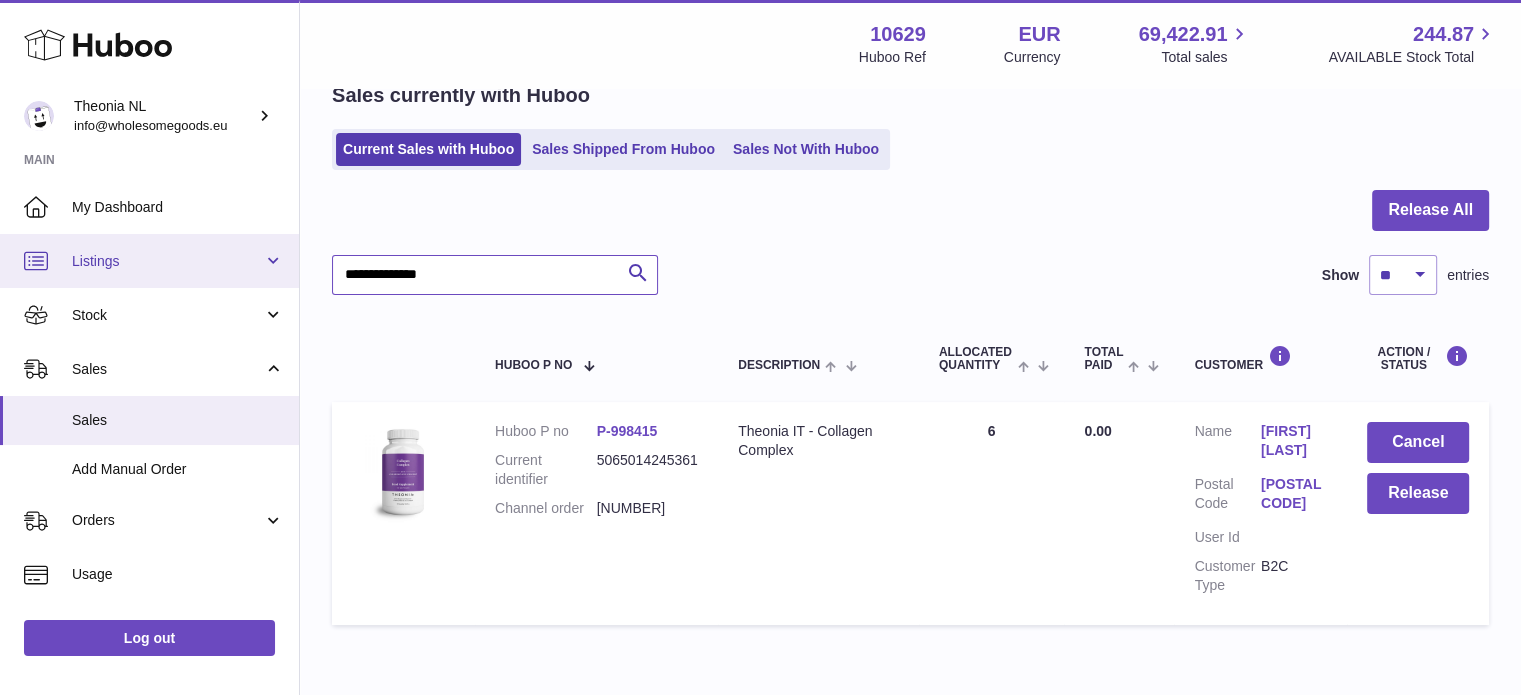 drag, startPoint x: 520, startPoint y: 281, endPoint x: 241, endPoint y: 245, distance: 281.313 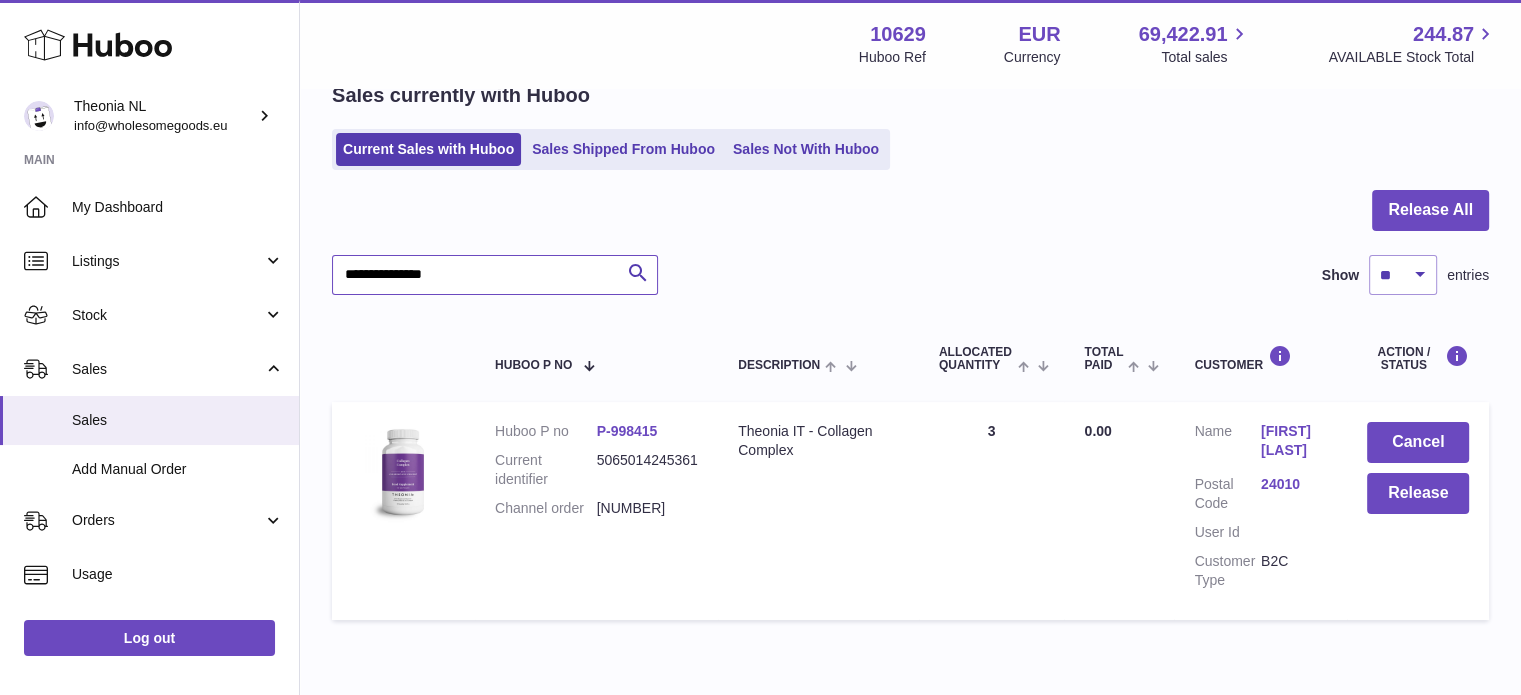 type on "**********" 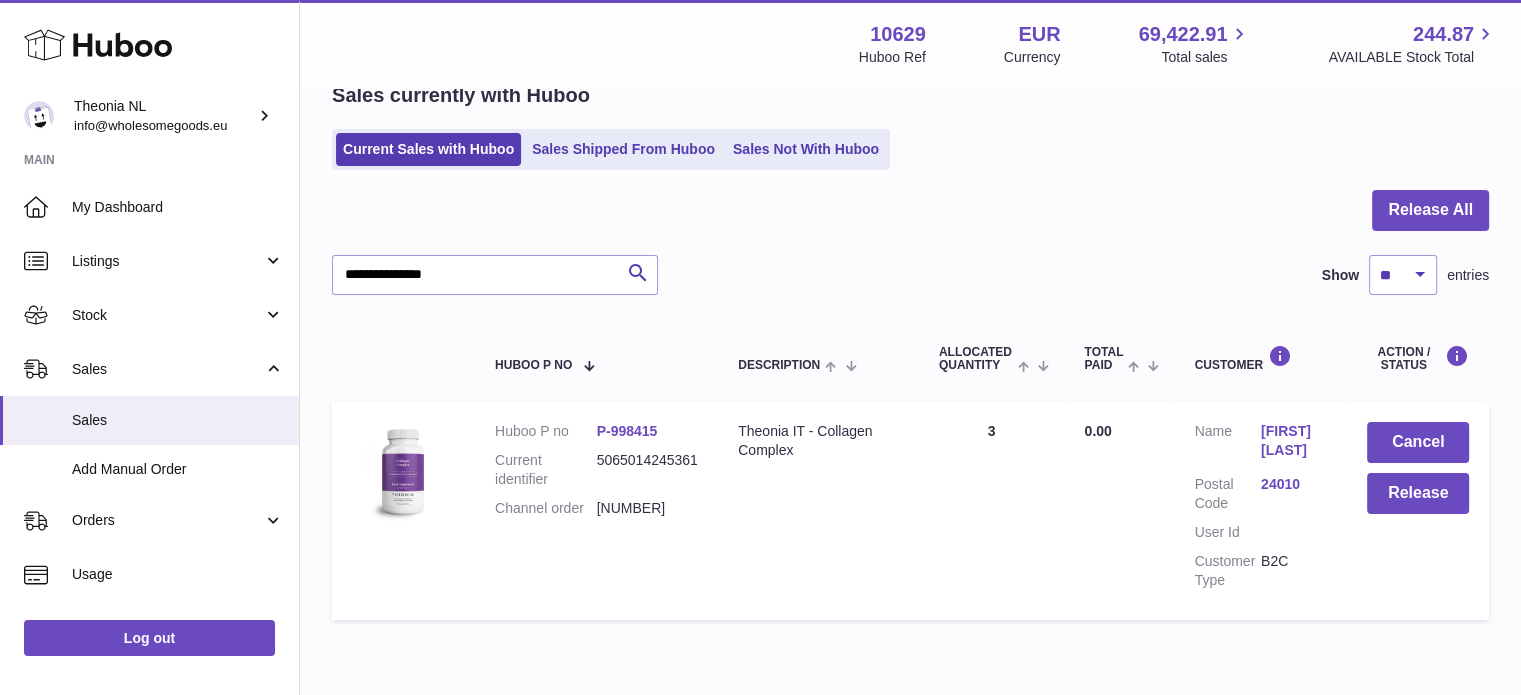 click on "24010" at bounding box center [1294, 484] 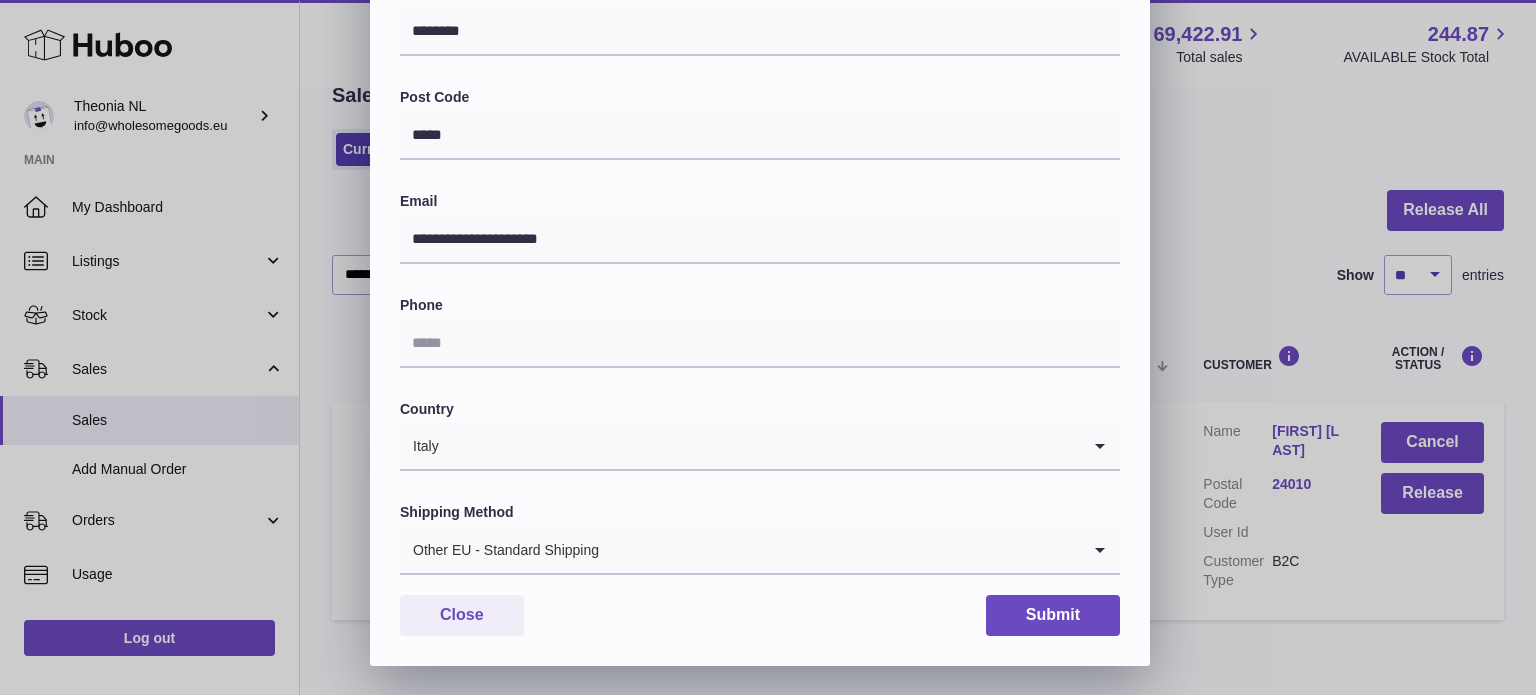 click at bounding box center [840, 550] 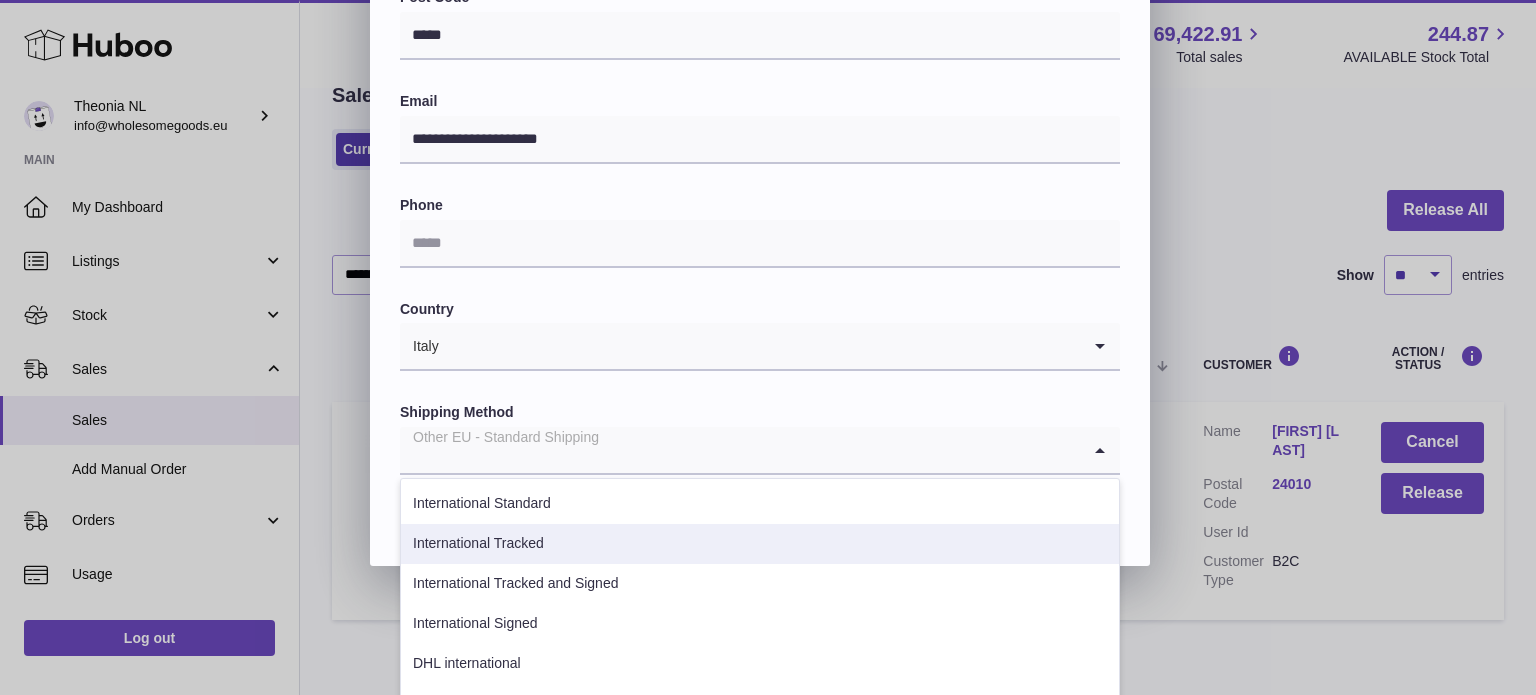 click on "International Tracked" at bounding box center (760, 544) 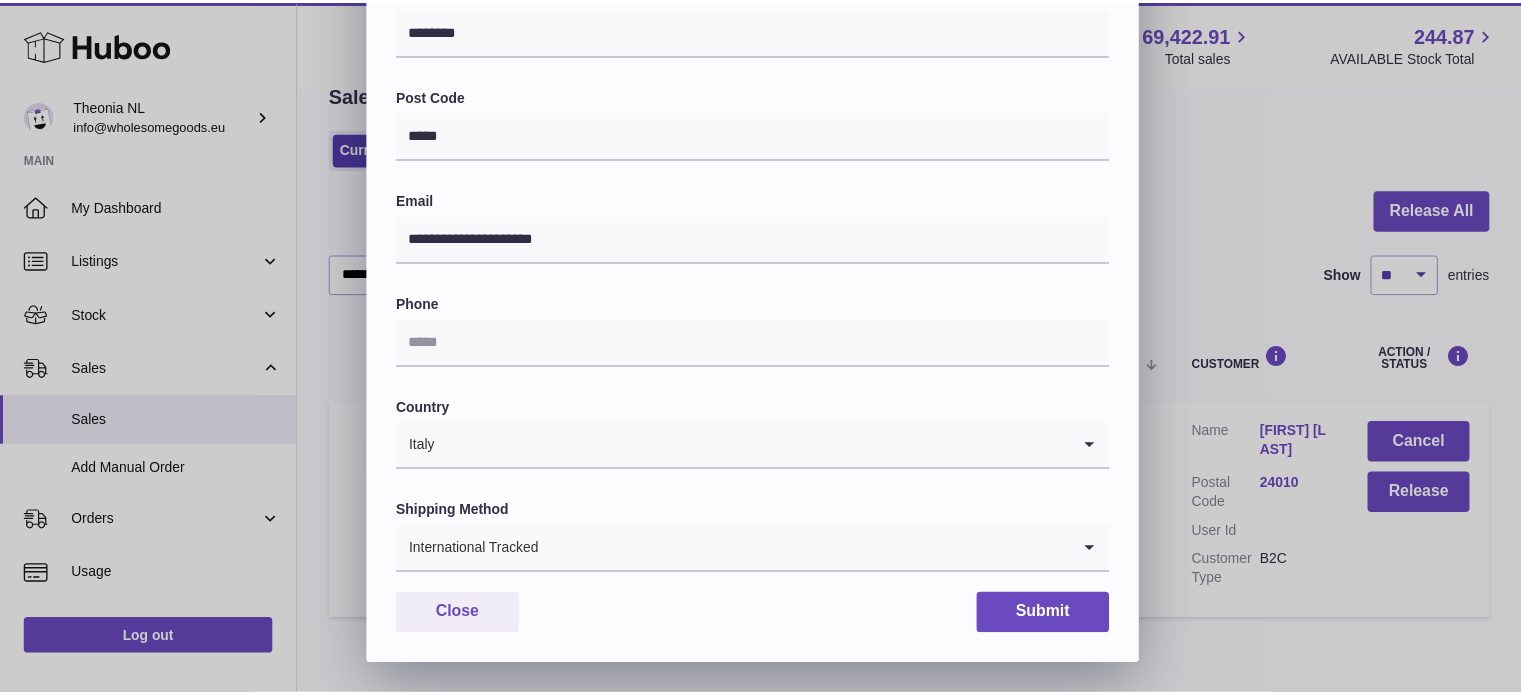 scroll, scrollTop: 564, scrollLeft: 0, axis: vertical 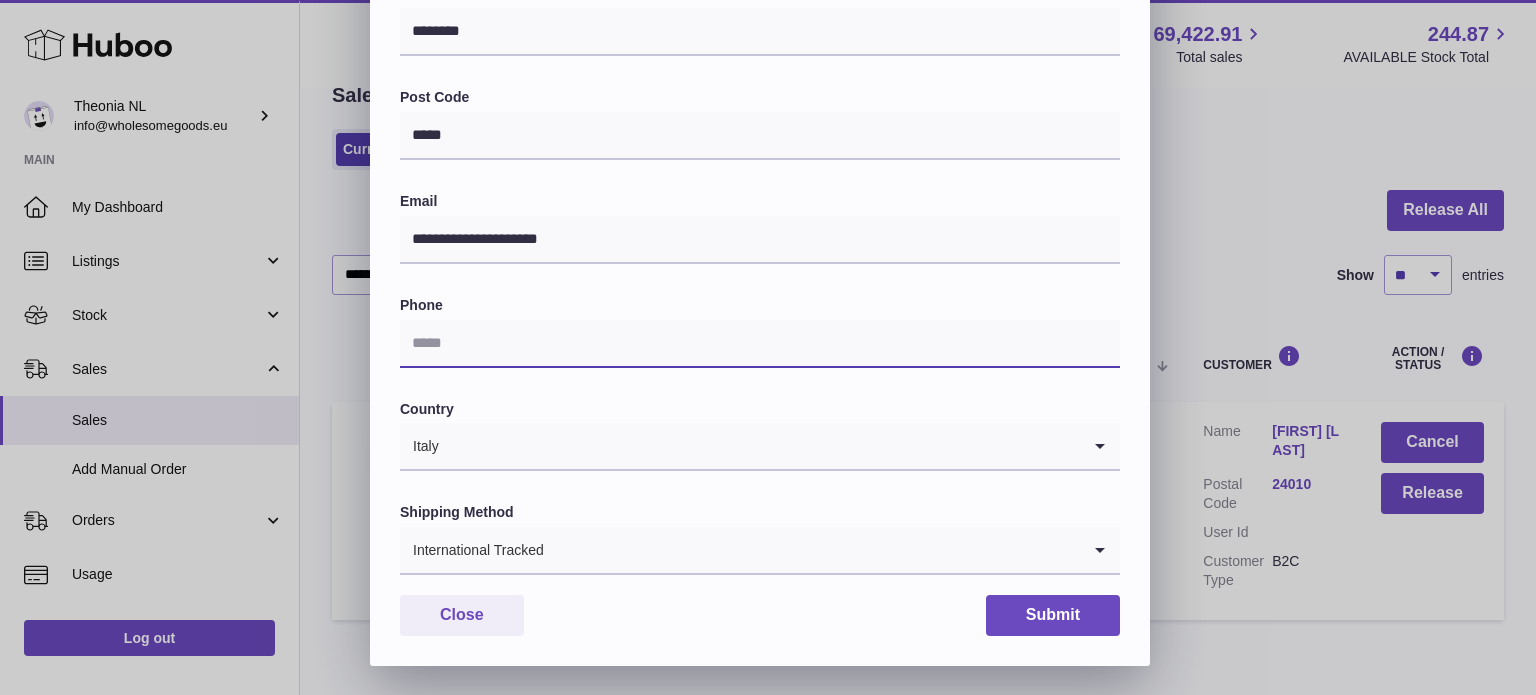 click at bounding box center [760, 344] 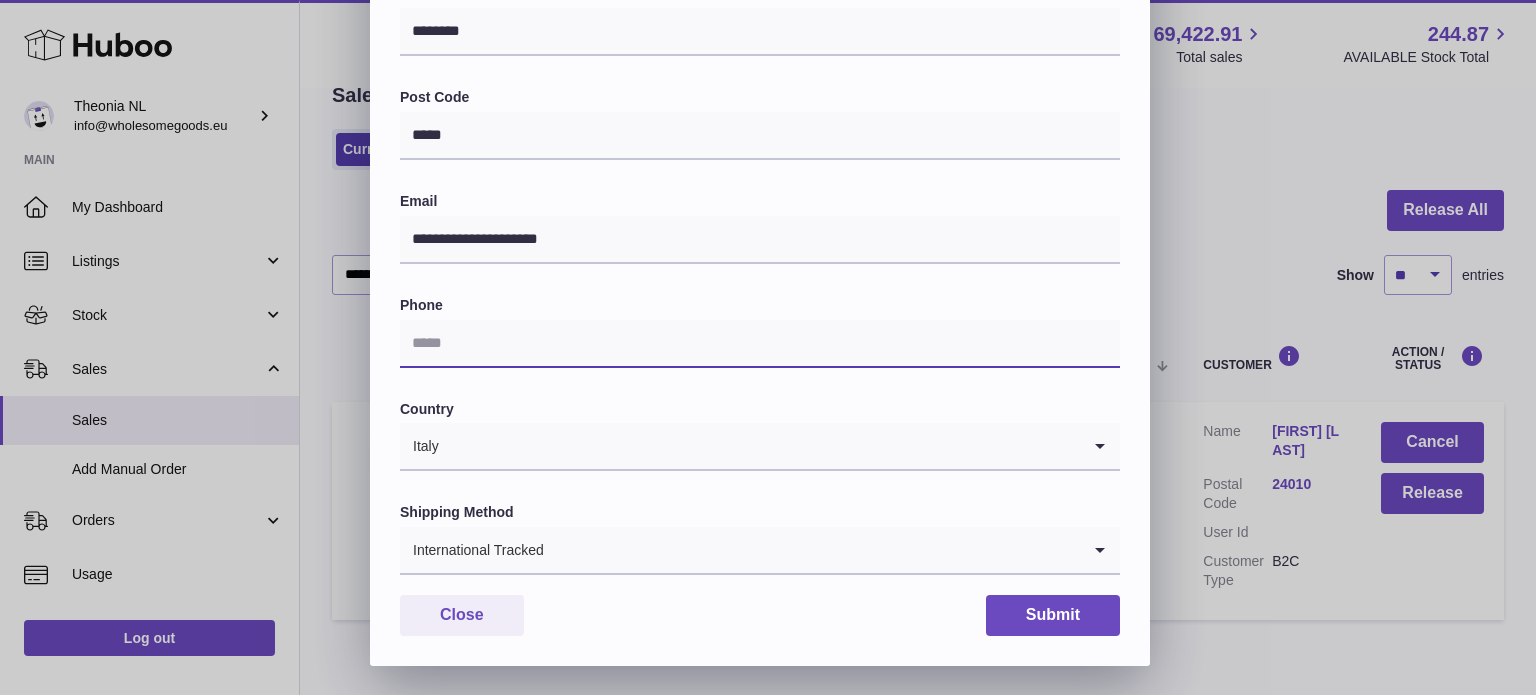 paste on "**********" 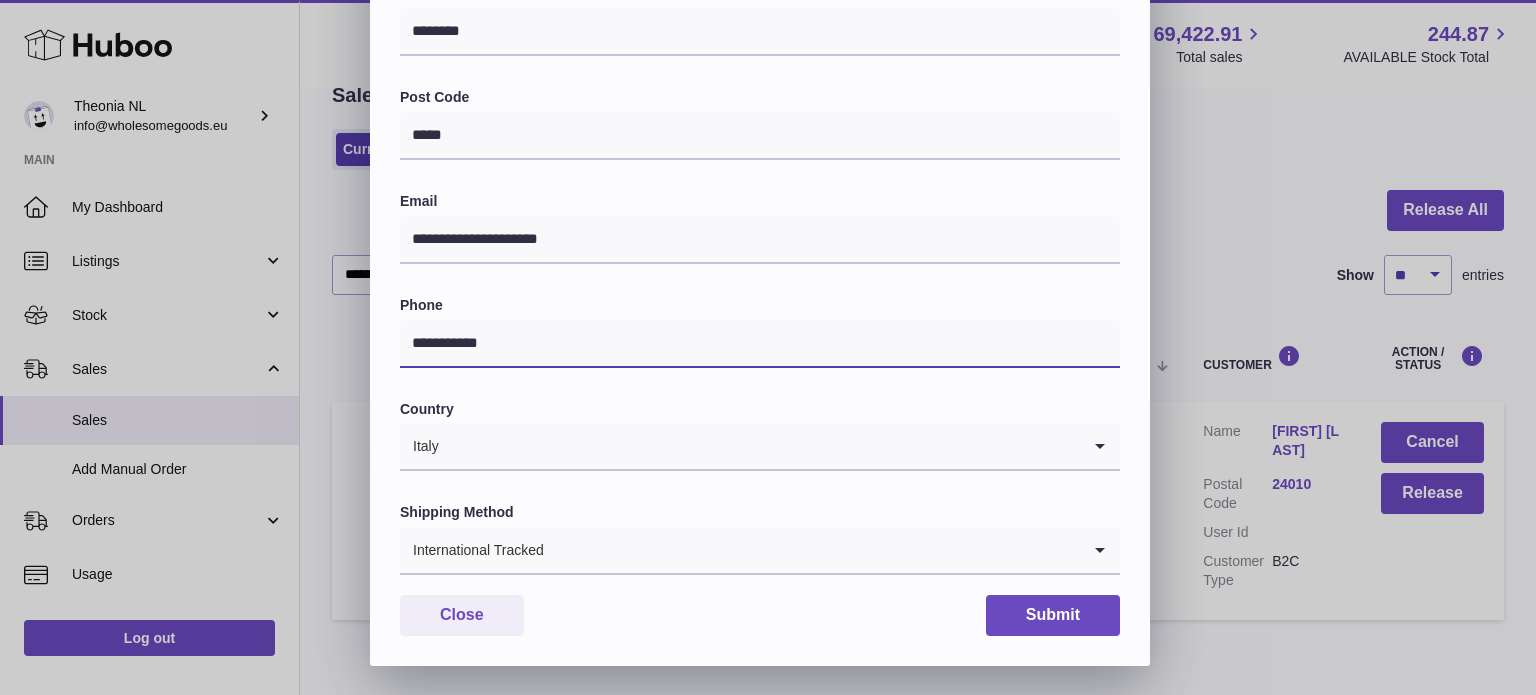type on "**********" 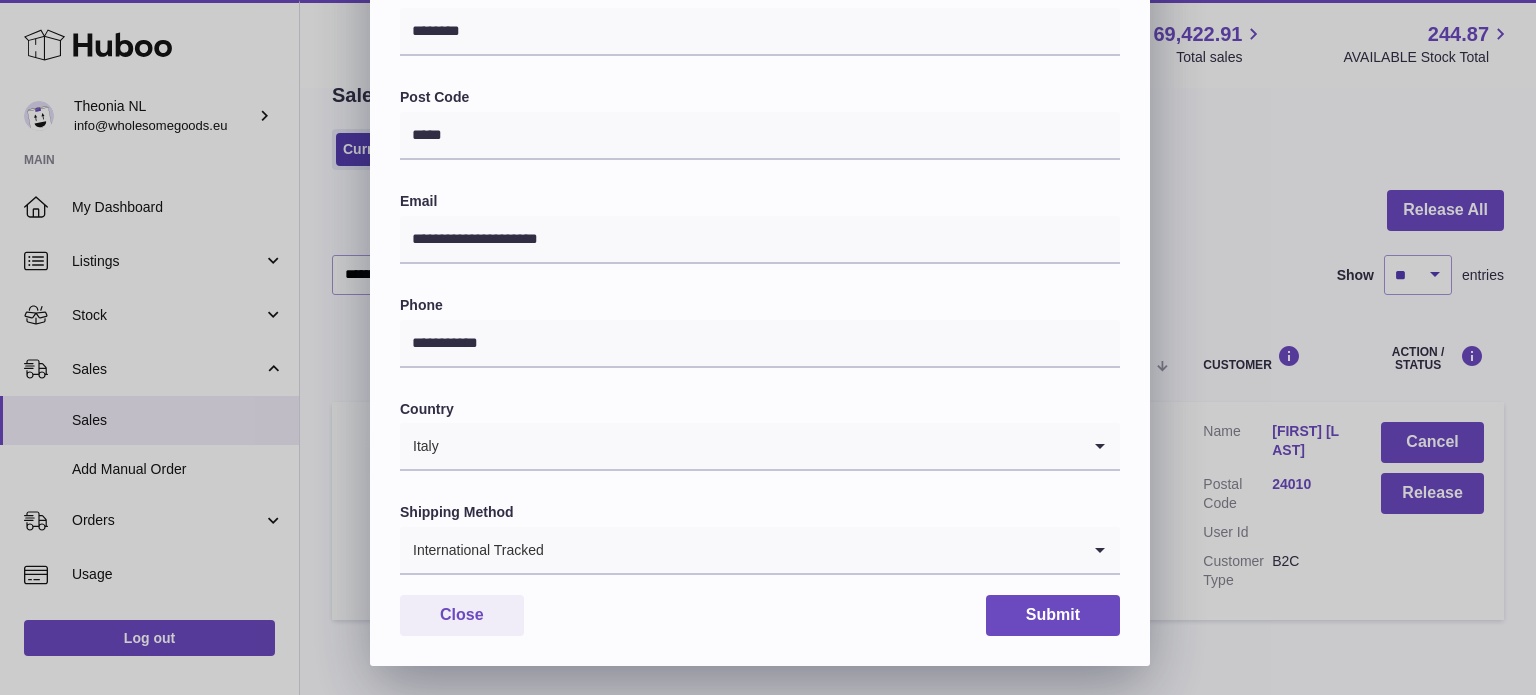 click on "Customer  Name   [FIRST] [LAST]   Postal Code   [POSTAL CODE]   User Id     Customer Type   B2C" at bounding box center [760, 117] 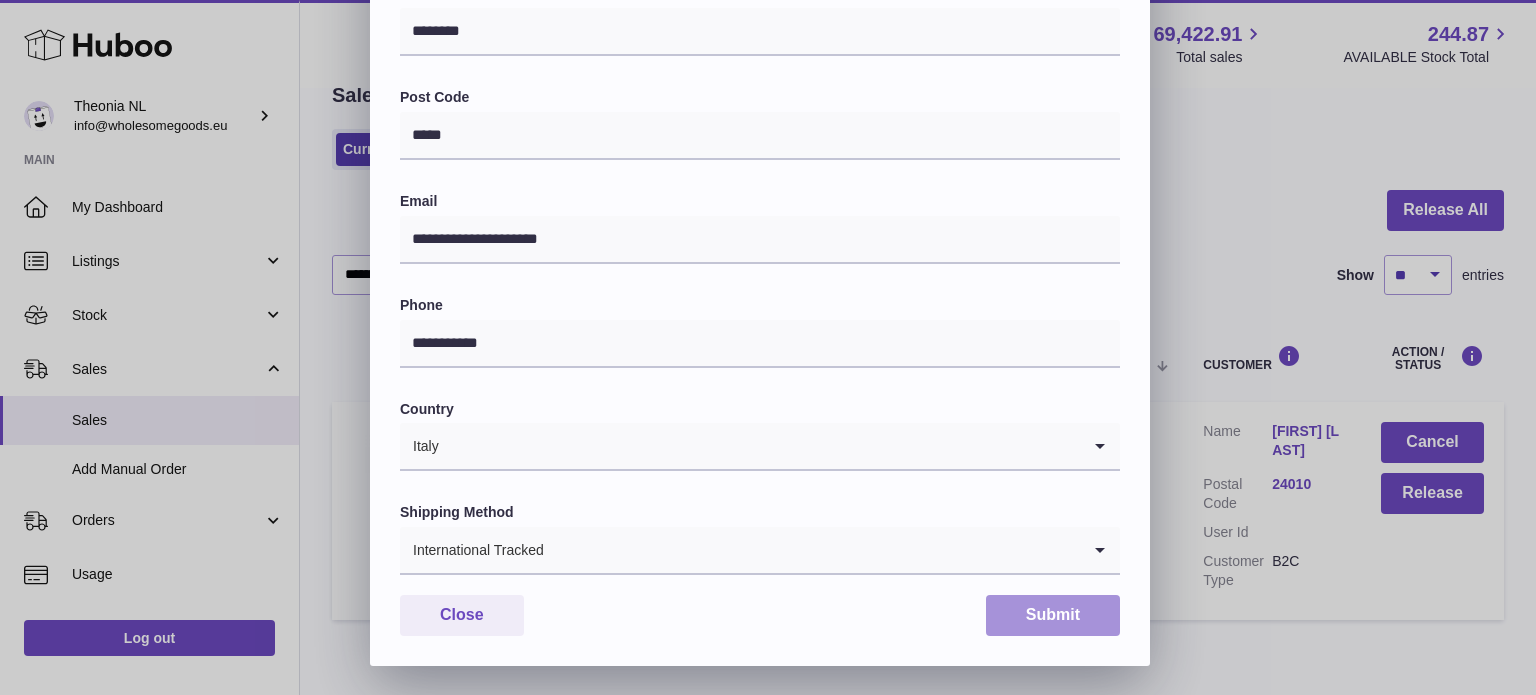 click on "Submit" at bounding box center (1053, 615) 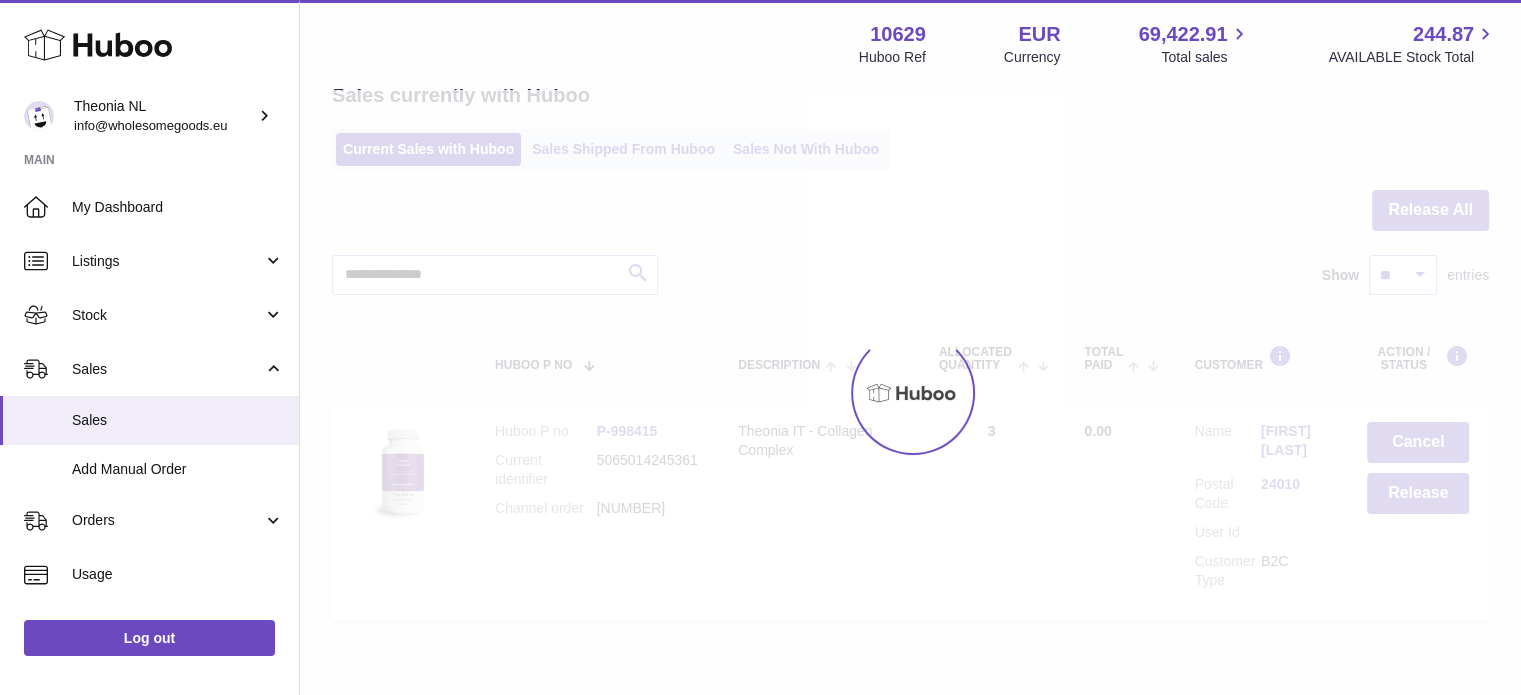 scroll, scrollTop: 0, scrollLeft: 0, axis: both 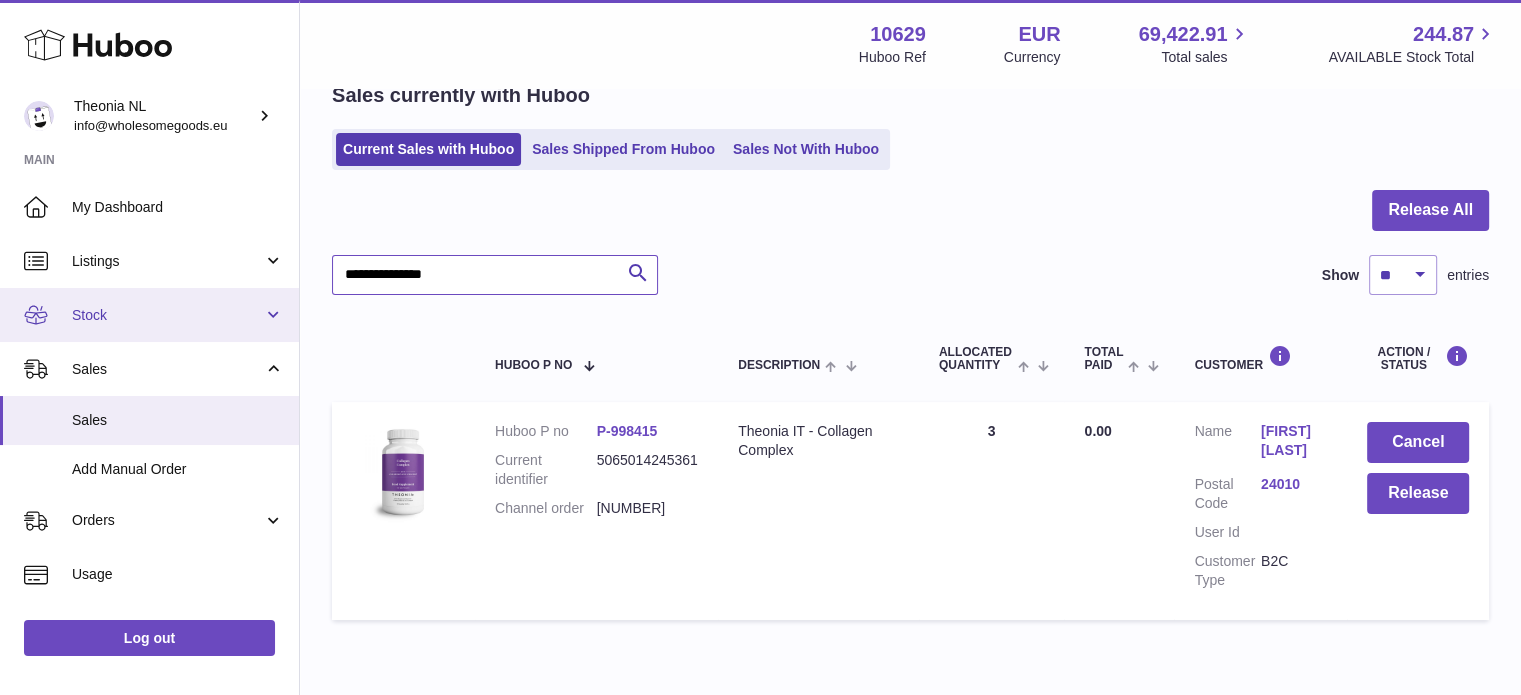 drag, startPoint x: 473, startPoint y: 293, endPoint x: 332, endPoint y: 305, distance: 141.50972 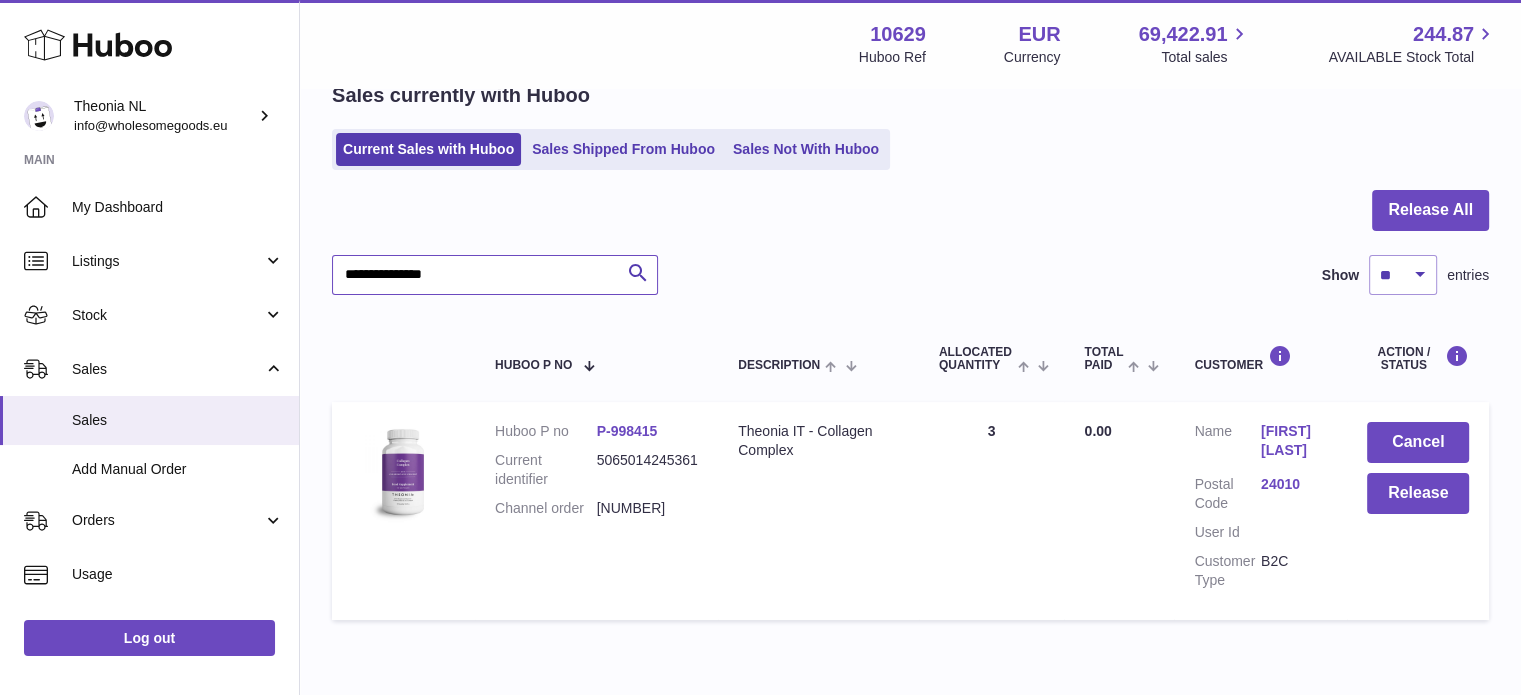 paste 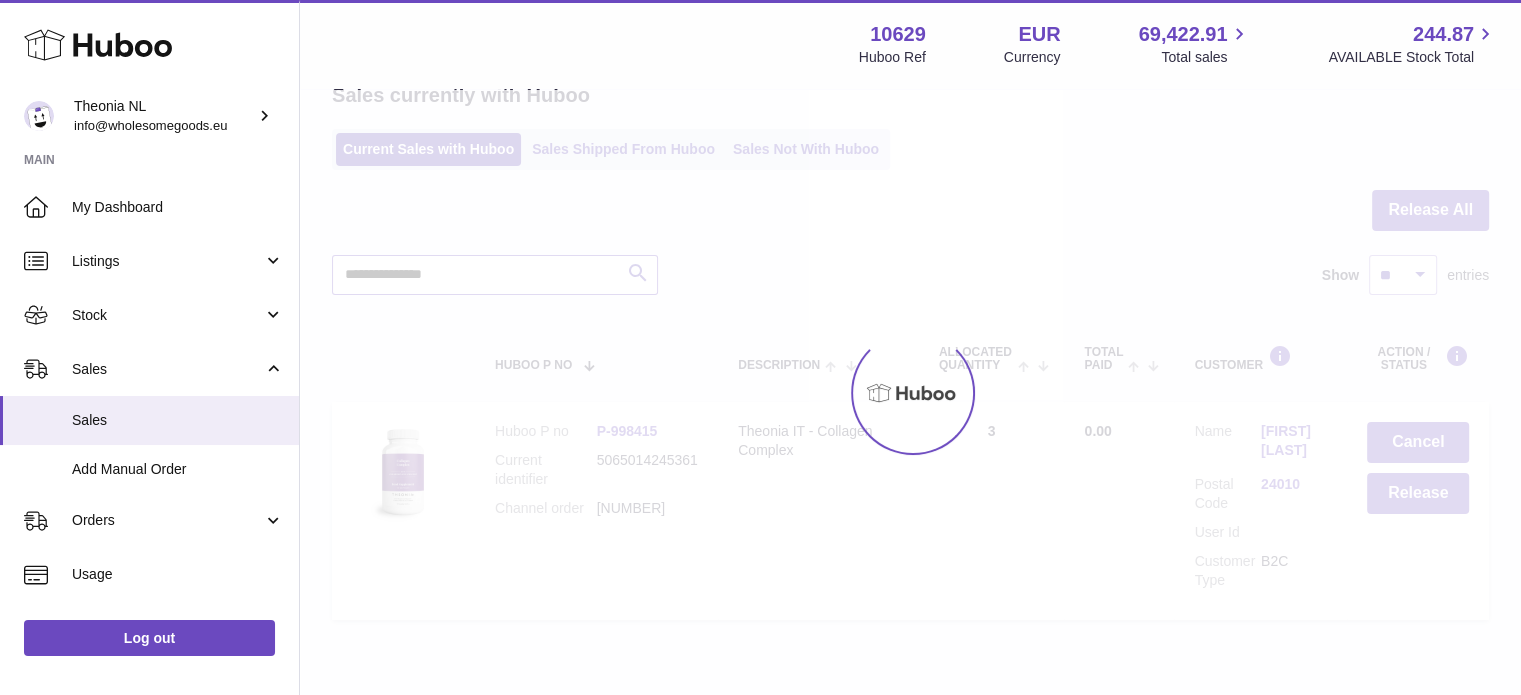 scroll, scrollTop: 0, scrollLeft: 0, axis: both 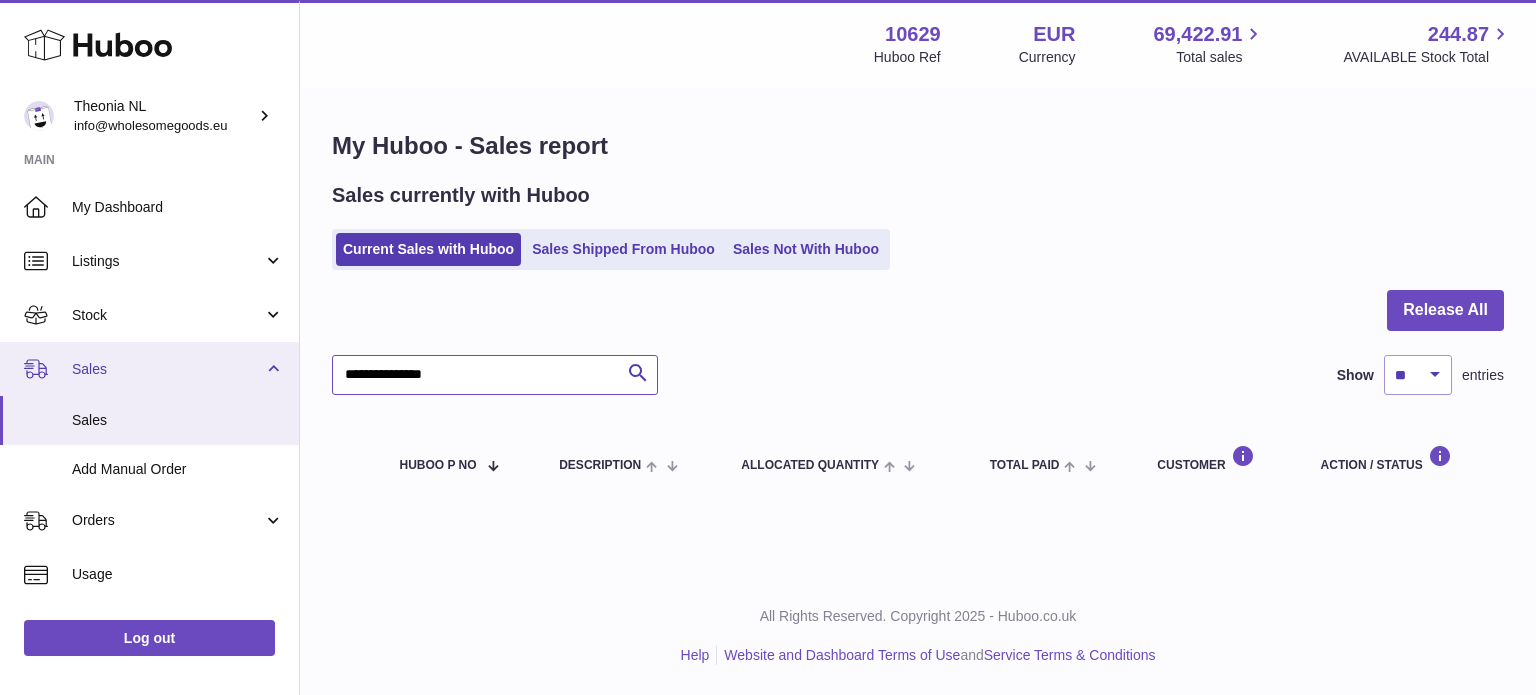 drag, startPoint x: 508, startPoint y: 369, endPoint x: 45, endPoint y: 373, distance: 463.01727 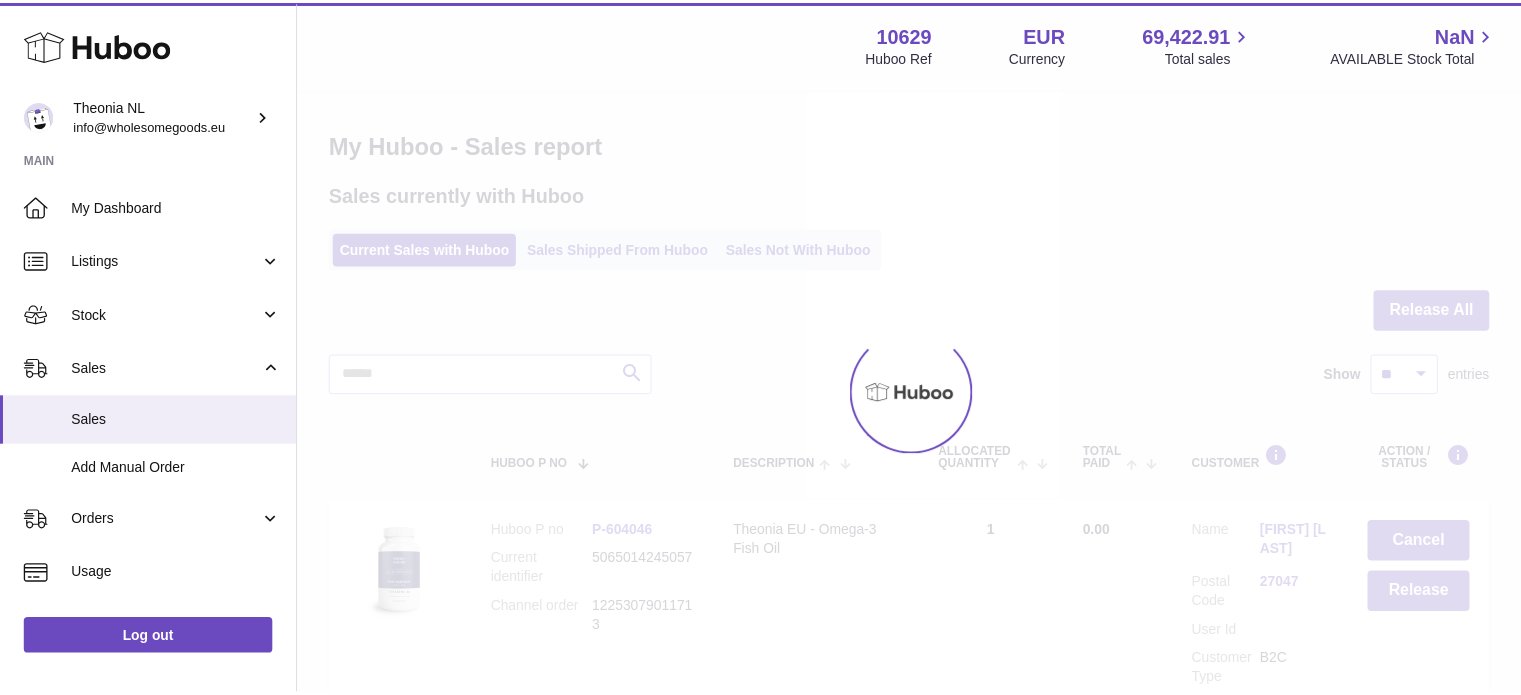 scroll, scrollTop: 0, scrollLeft: 0, axis: both 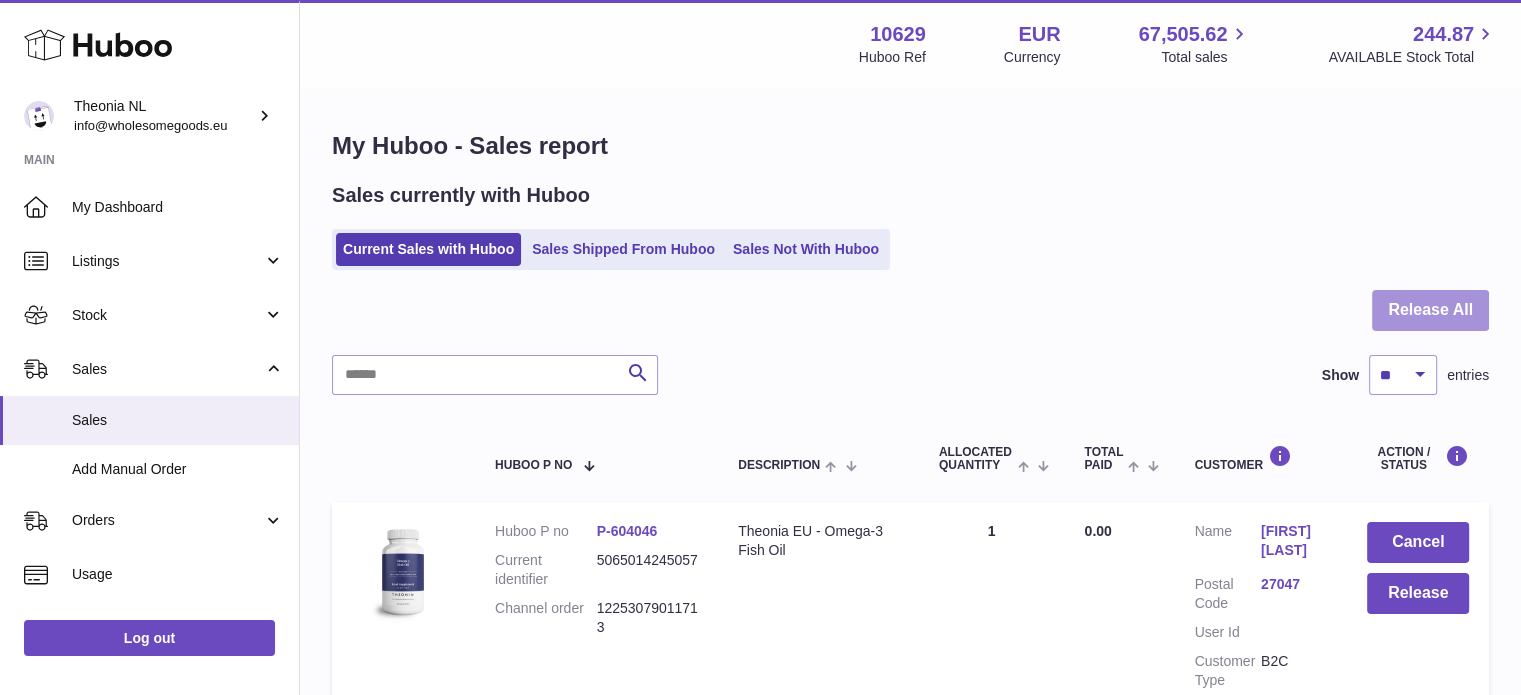 click on "Release All" at bounding box center (1430, 310) 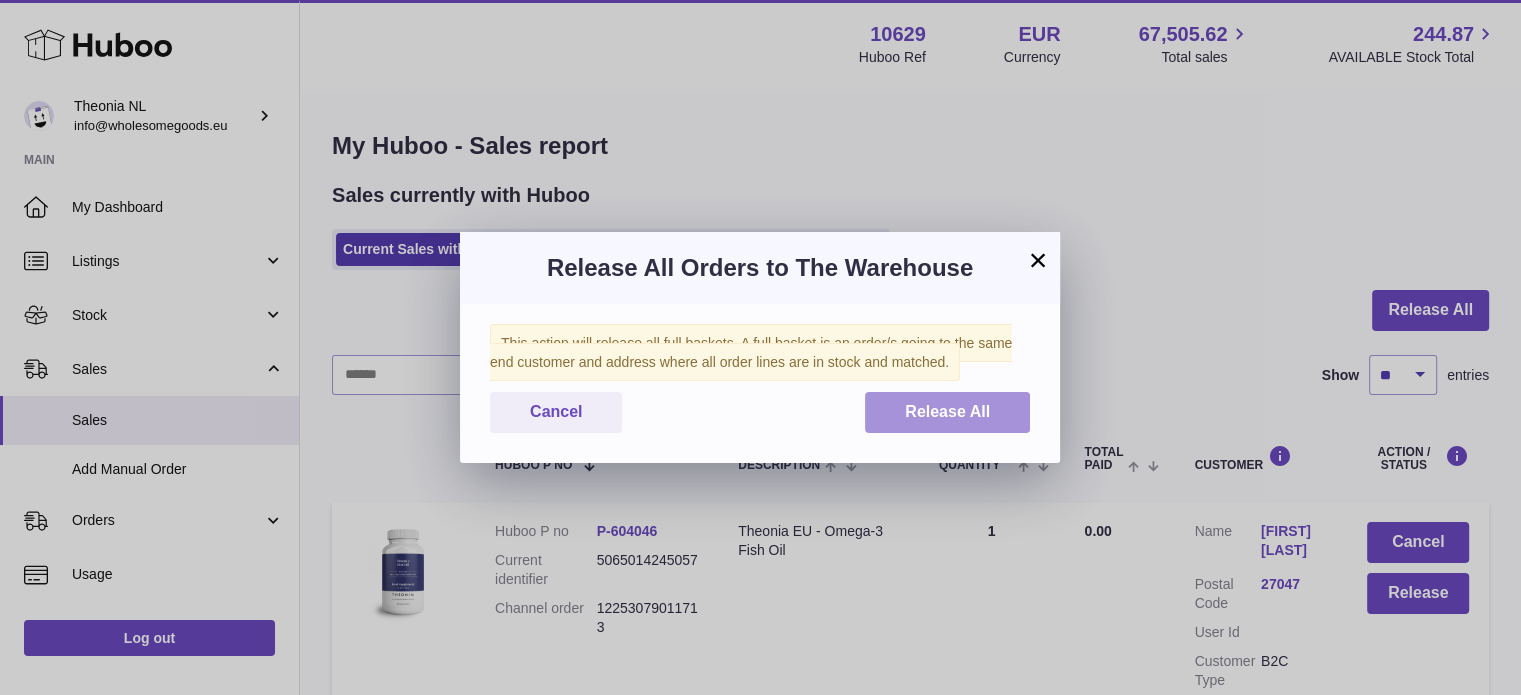 click on "Release All" at bounding box center [947, 411] 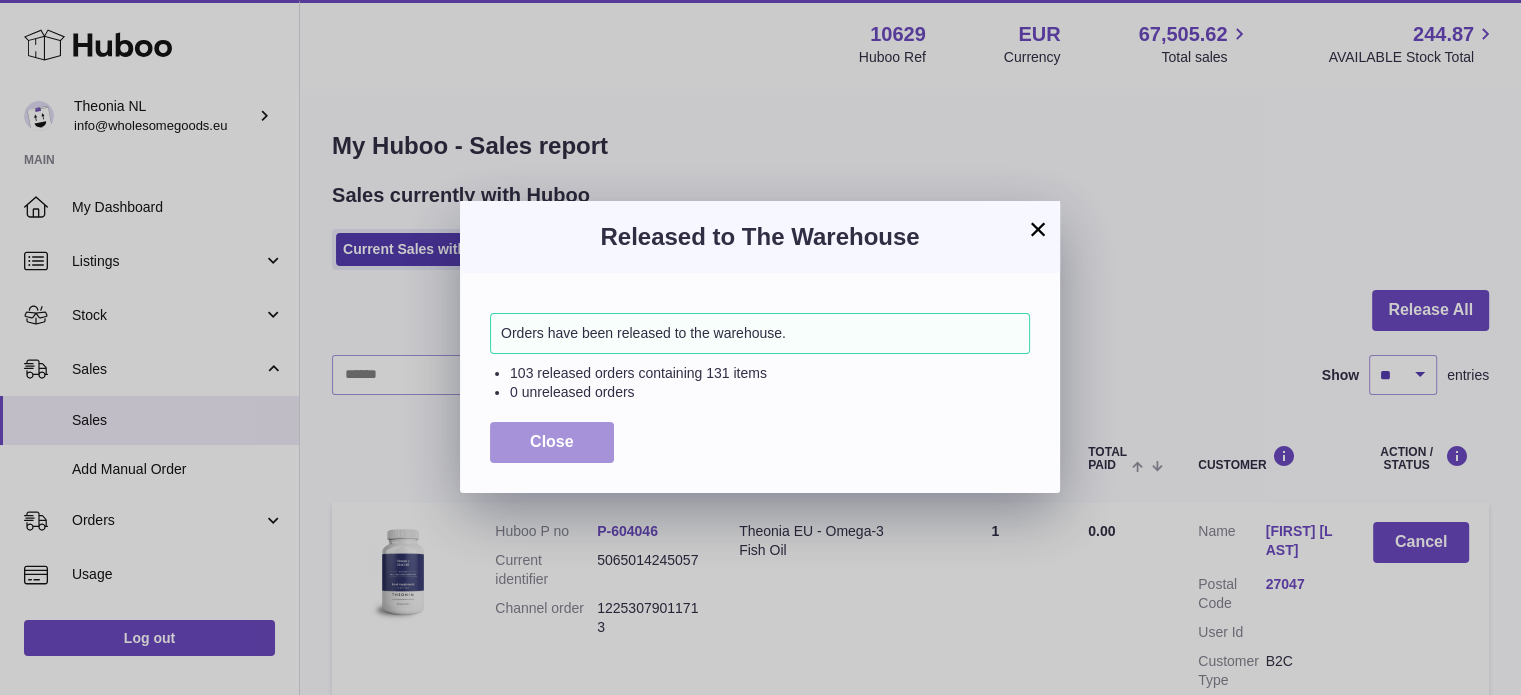 click on "Close" at bounding box center (552, 441) 